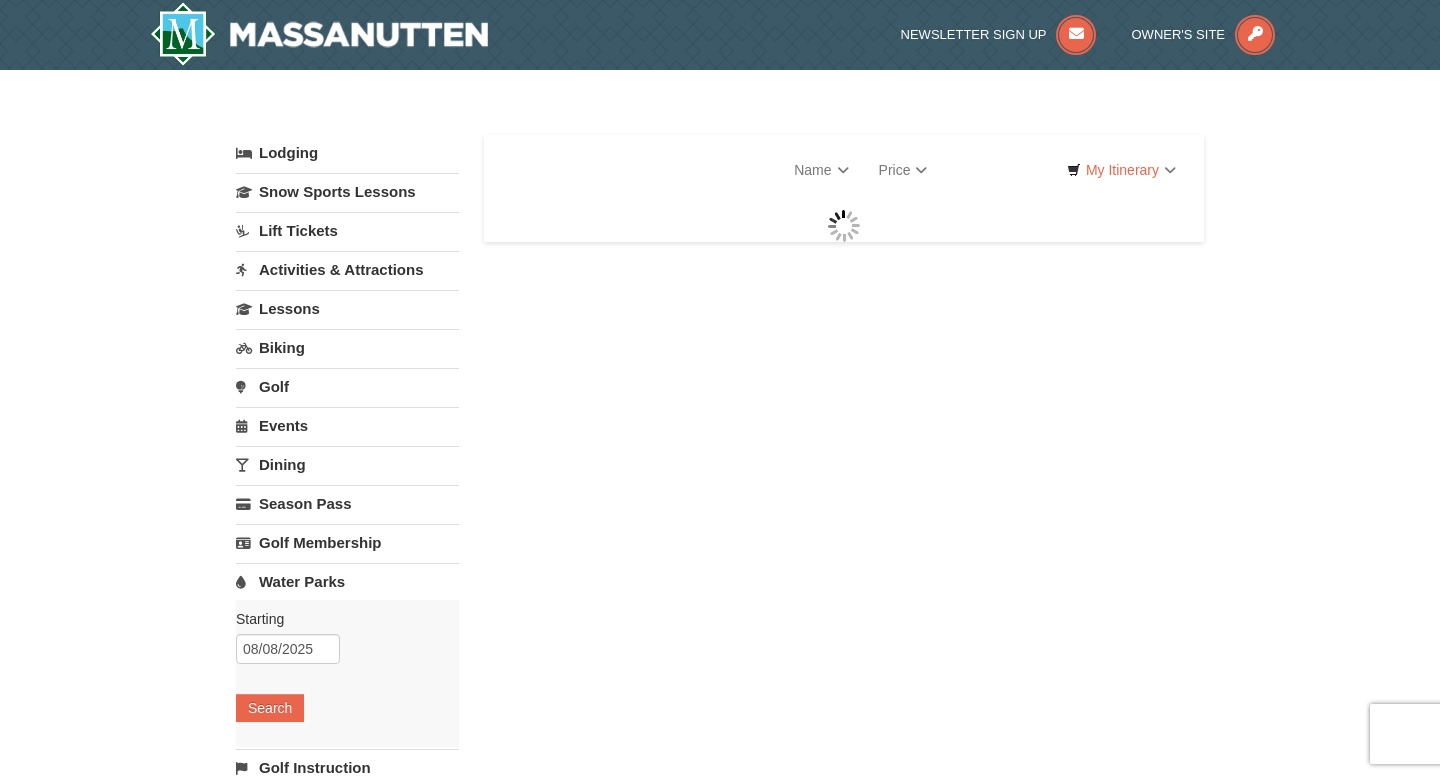 scroll, scrollTop: 0, scrollLeft: 0, axis: both 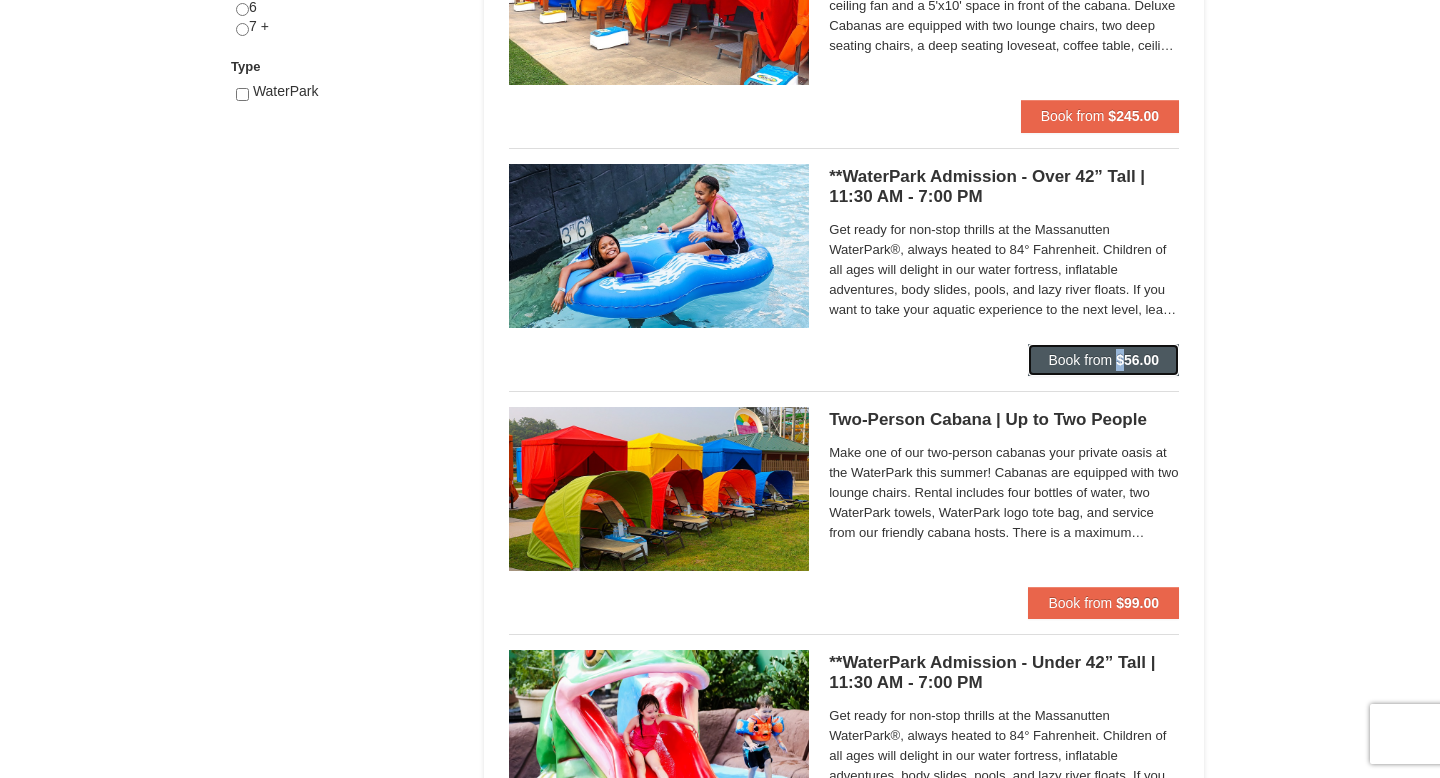 click on "Book from" at bounding box center (1080, 360) 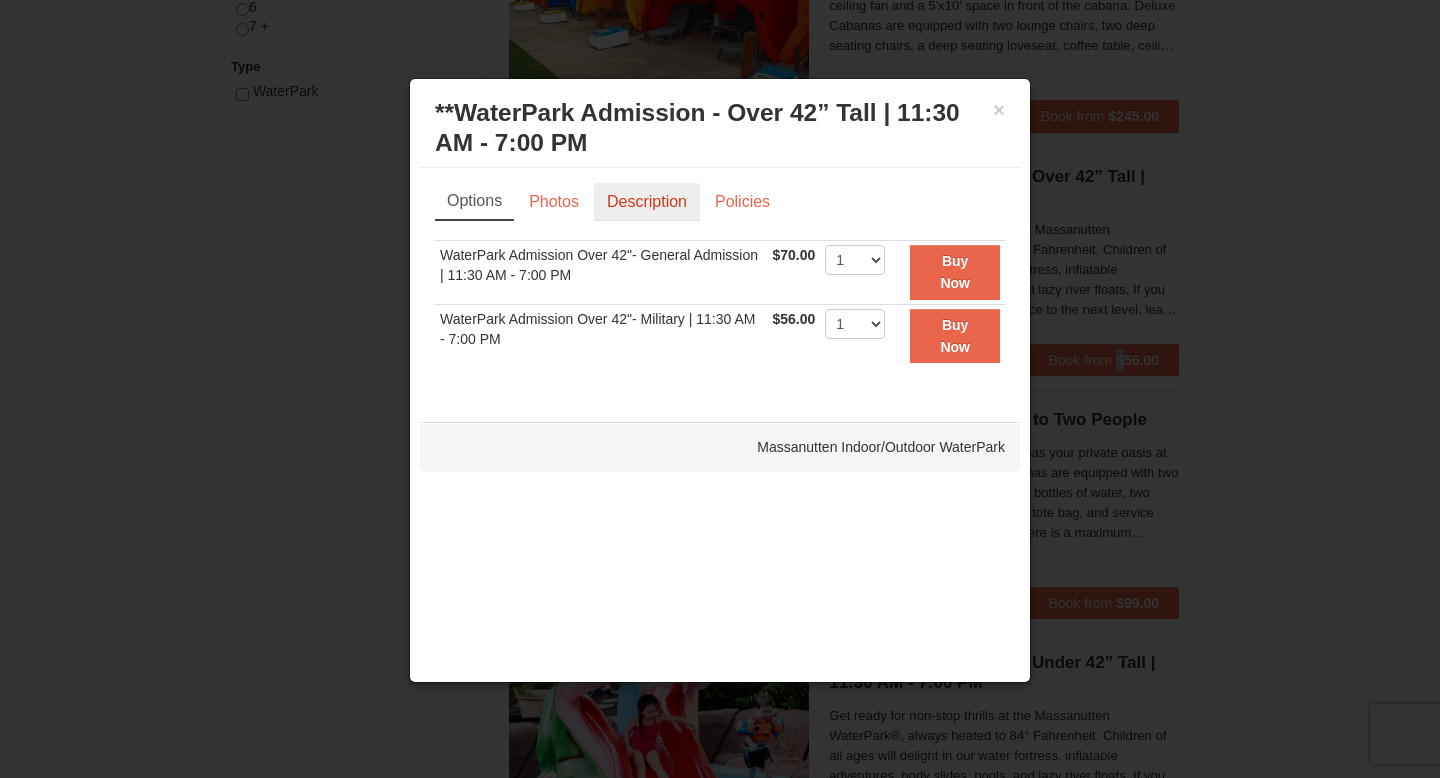 click on "Description" at bounding box center (647, 202) 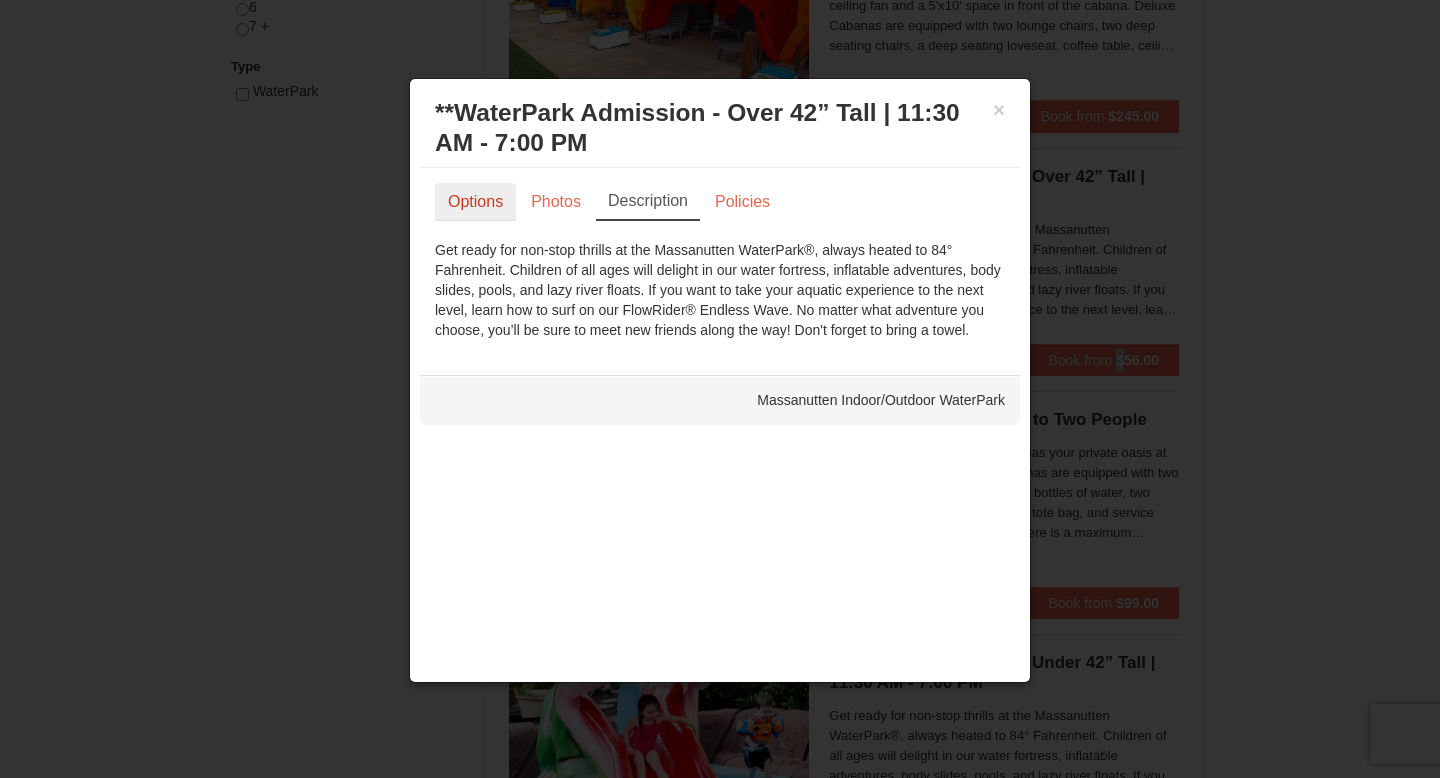 click on "Options" at bounding box center [475, 202] 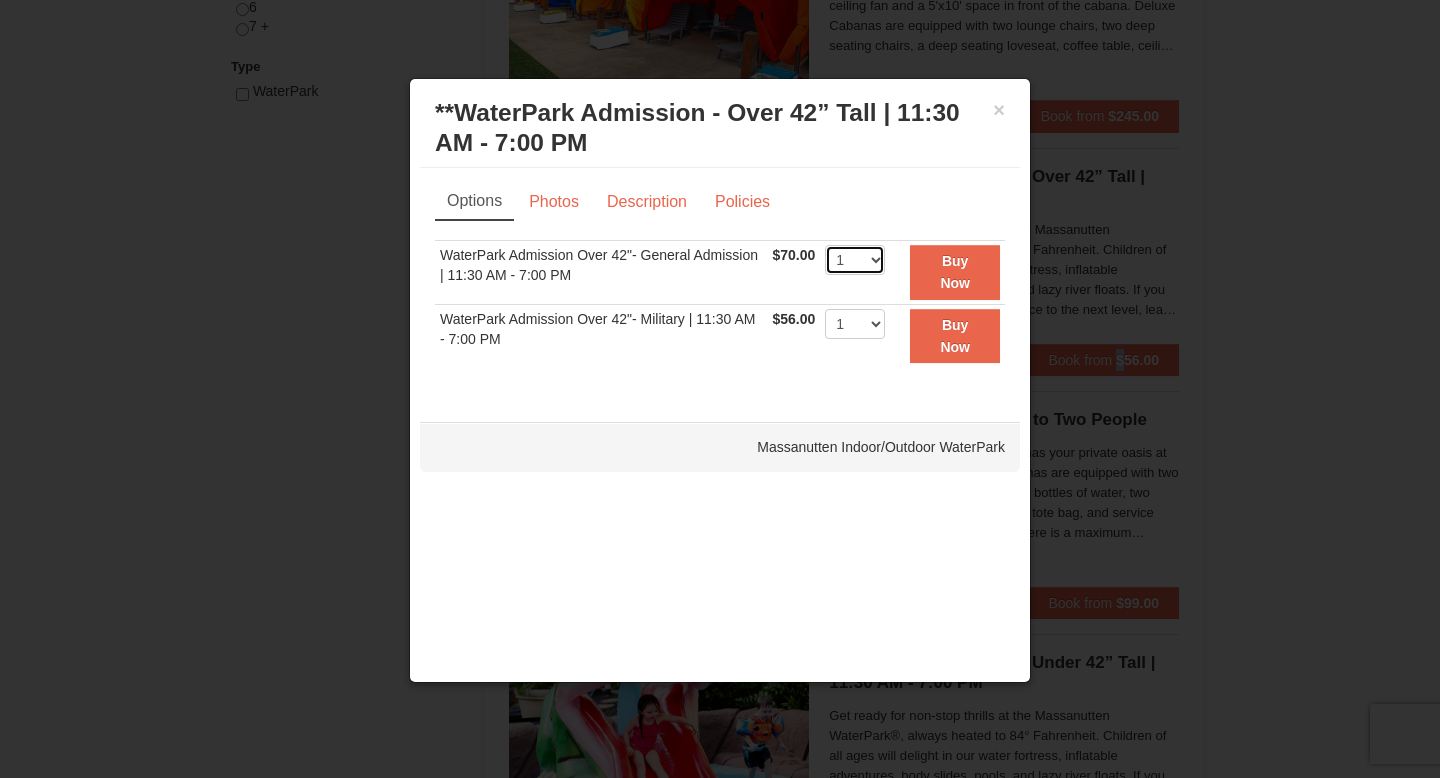 click on "1
2
3
4
5
6
7
8
9
10
11
12
13
14
15
16
17
18
19
20
21 22" at bounding box center (855, 260) 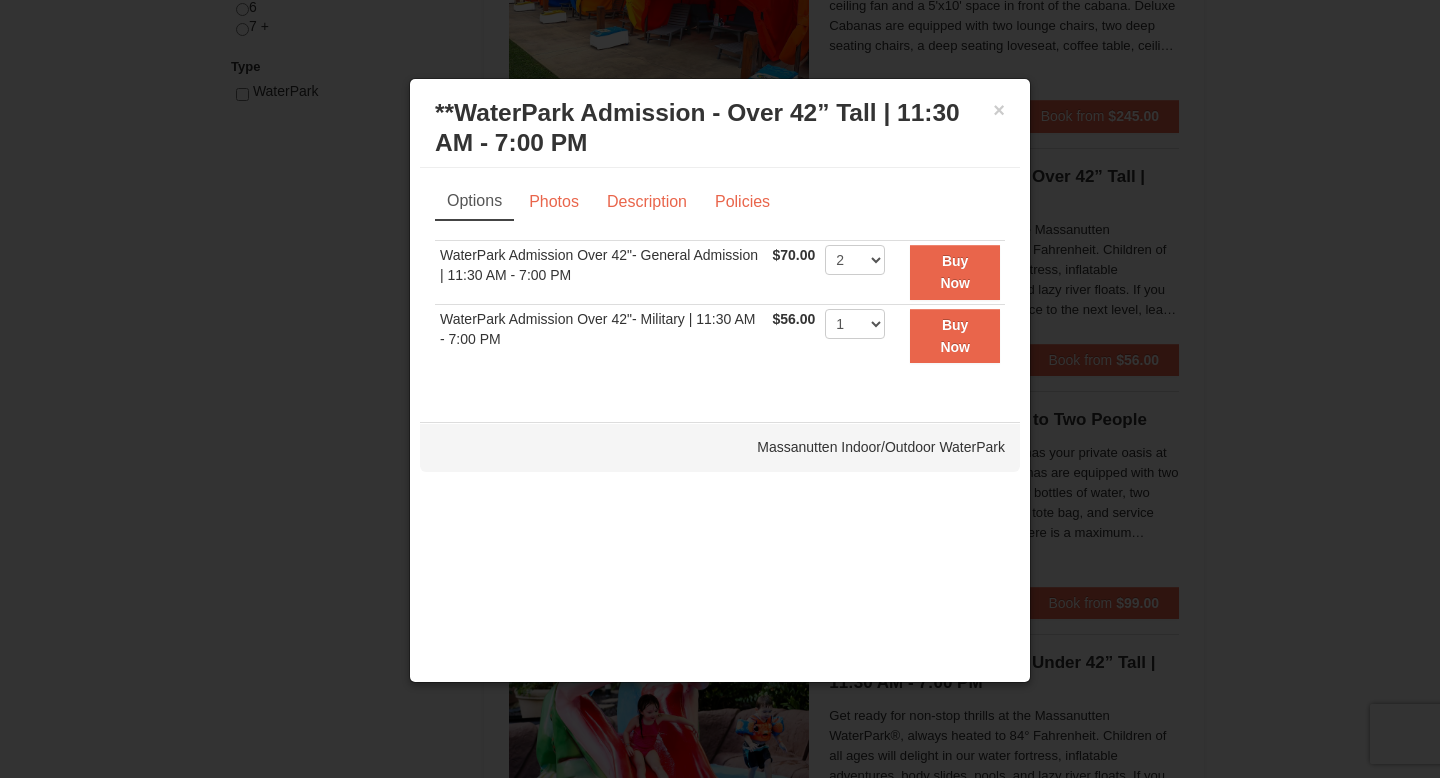 click on "**WaterPark Admission - Over 42” Tall | 11:30 AM - 7:00 PM  Massanutten Indoor/Outdoor WaterPark" at bounding box center (720, 128) 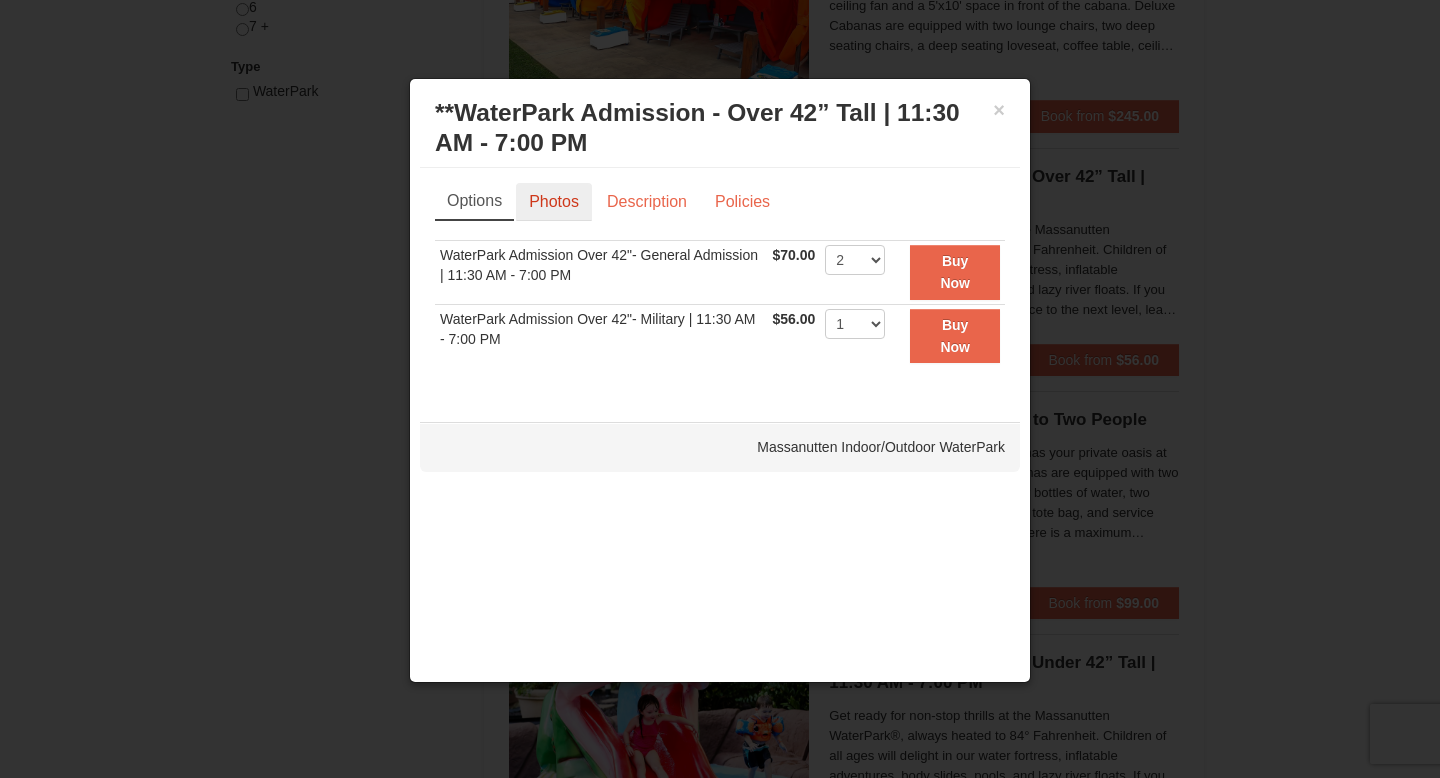click on "Photos" at bounding box center (554, 202) 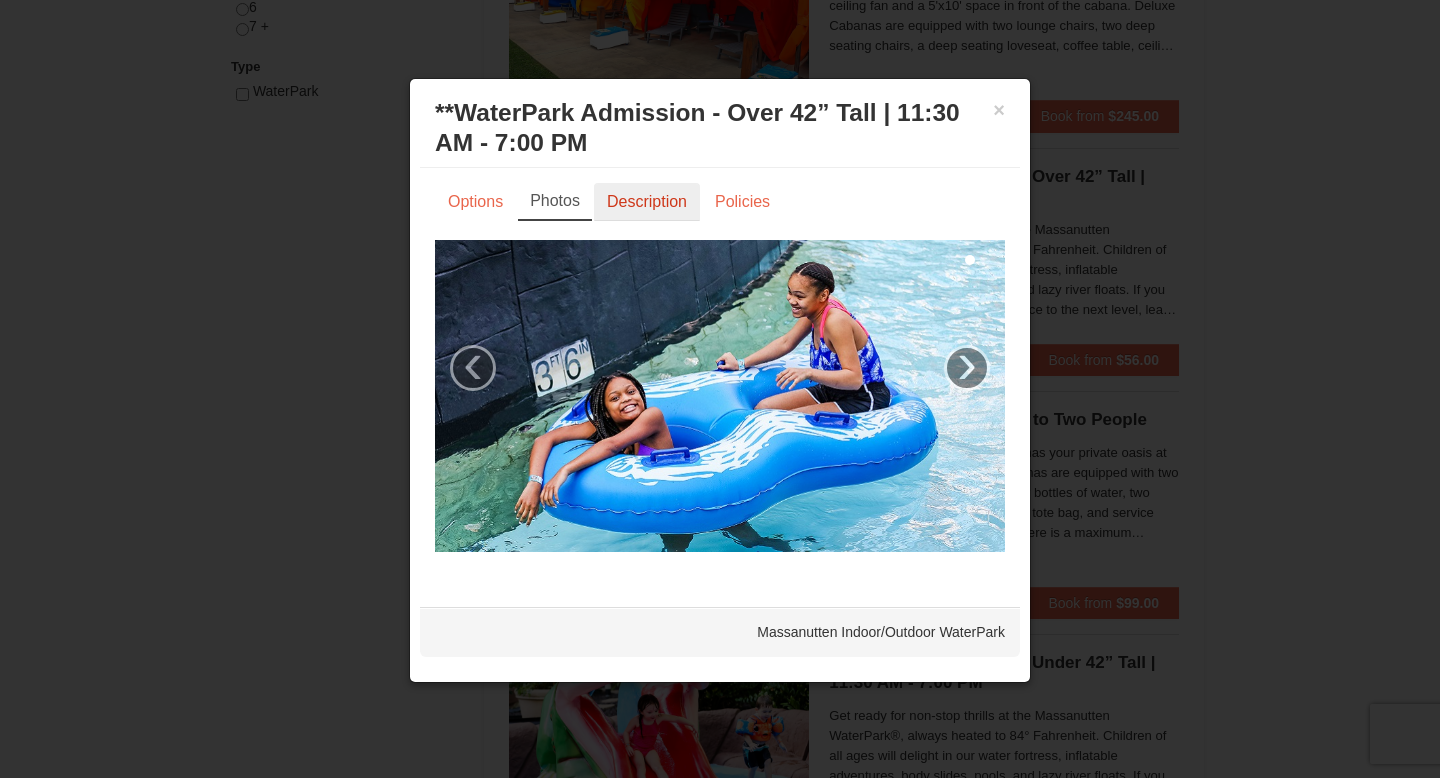 click on "Description" at bounding box center (647, 202) 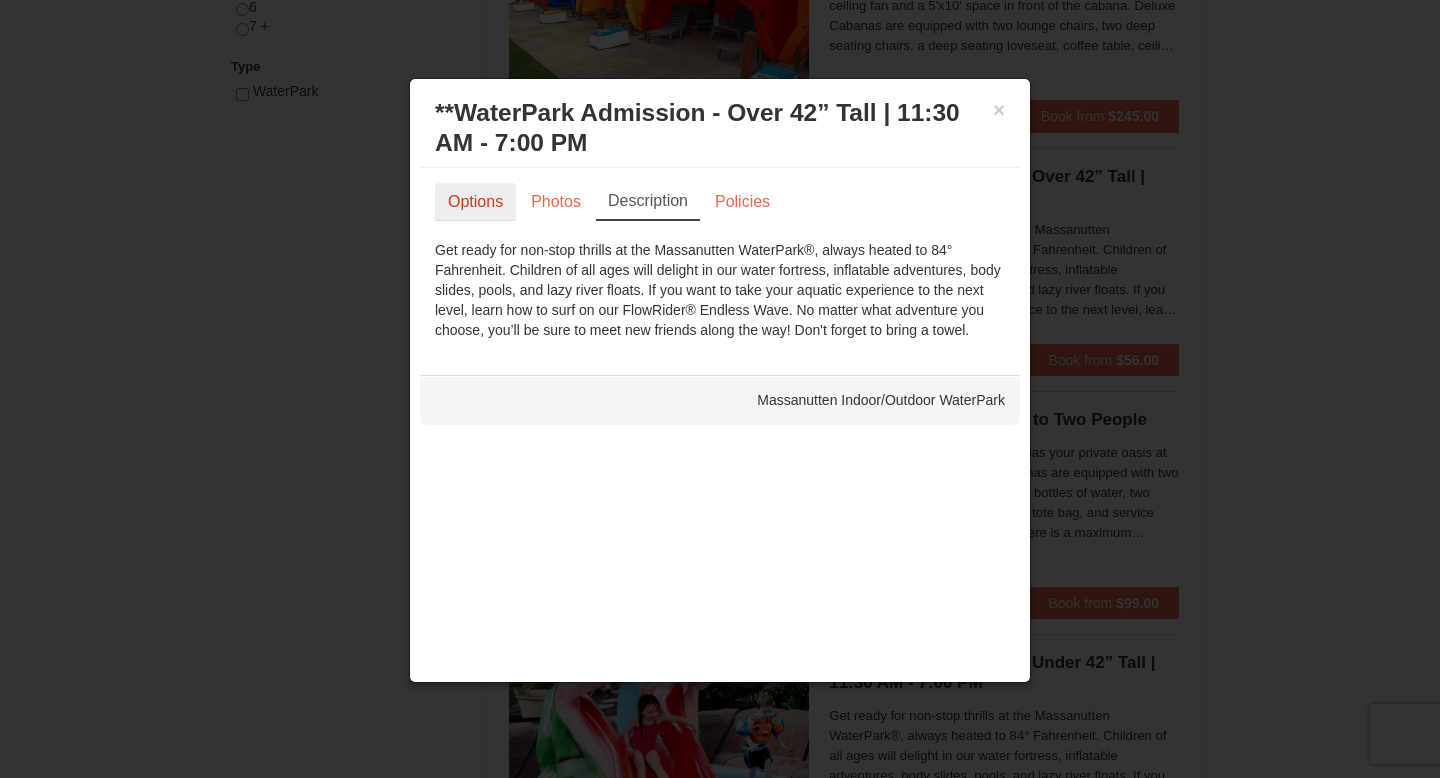 click on "Options" at bounding box center (475, 202) 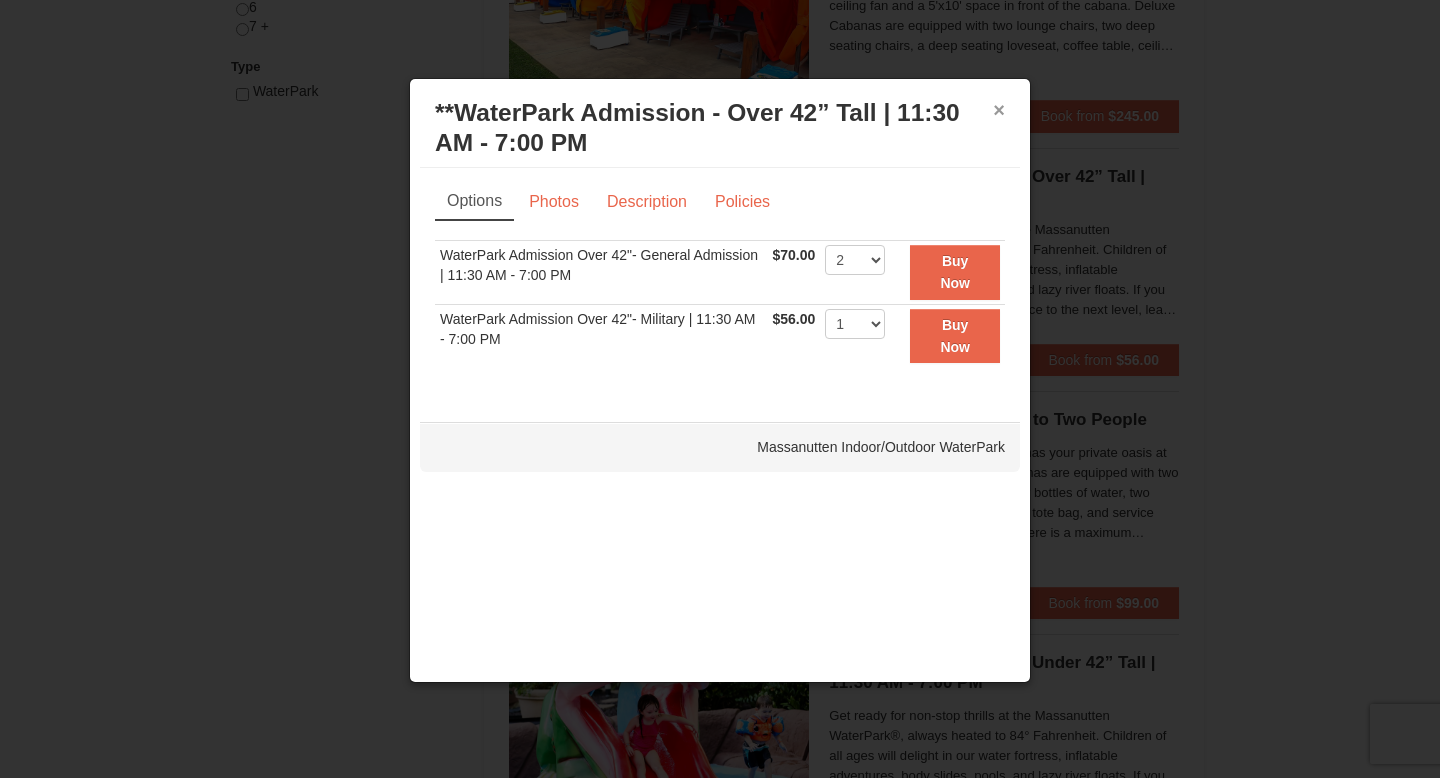 click on "×" at bounding box center (999, 110) 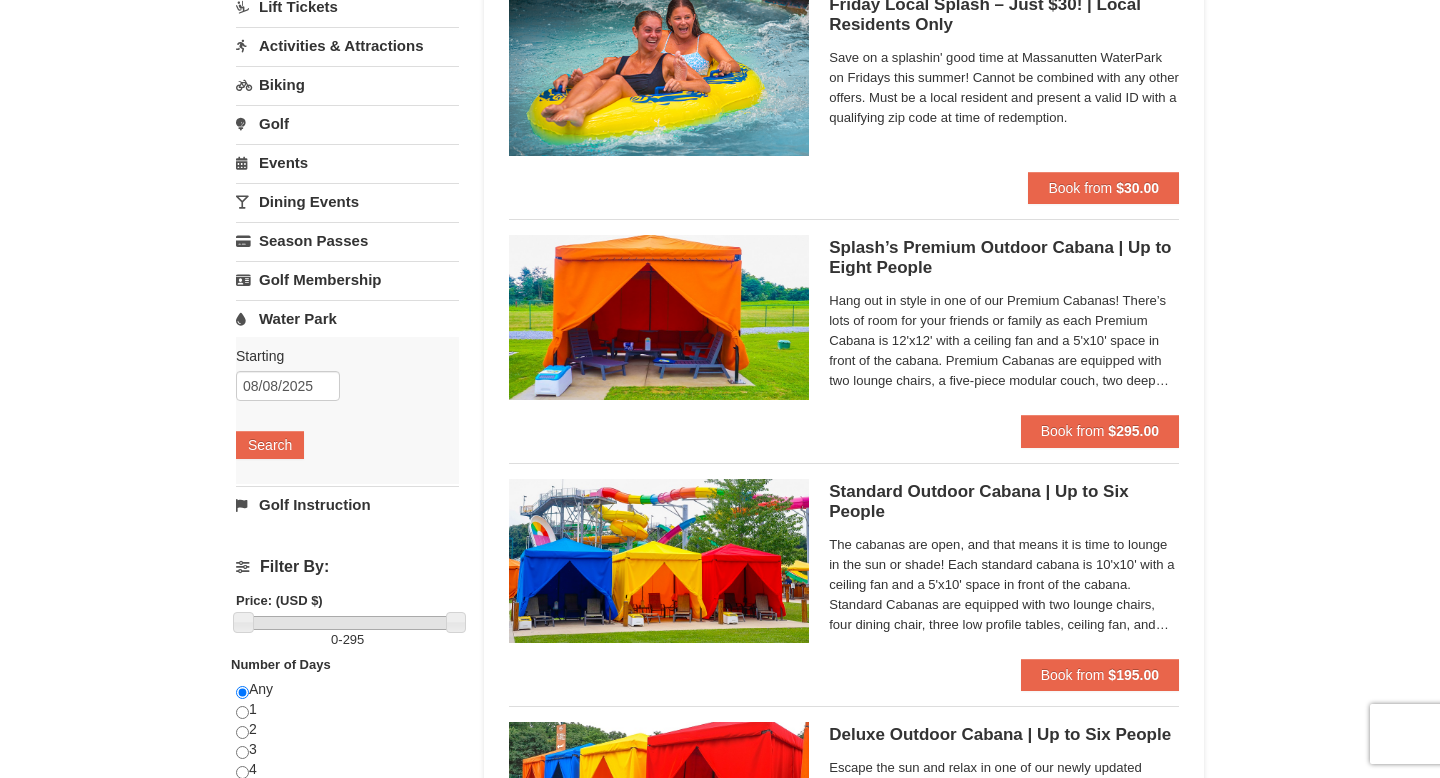 scroll, scrollTop: 0, scrollLeft: 0, axis: both 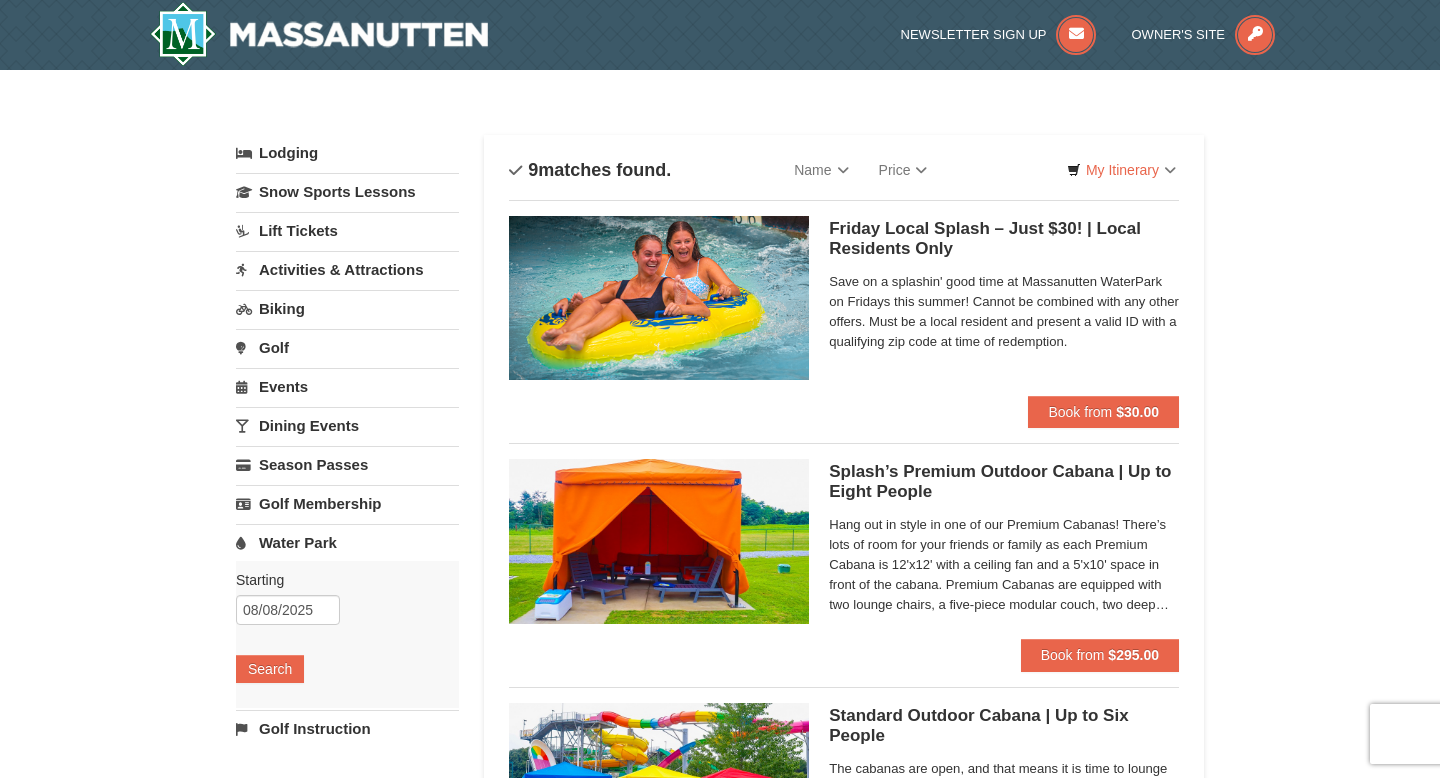 click on "Activities & Attractions" at bounding box center (347, 269) 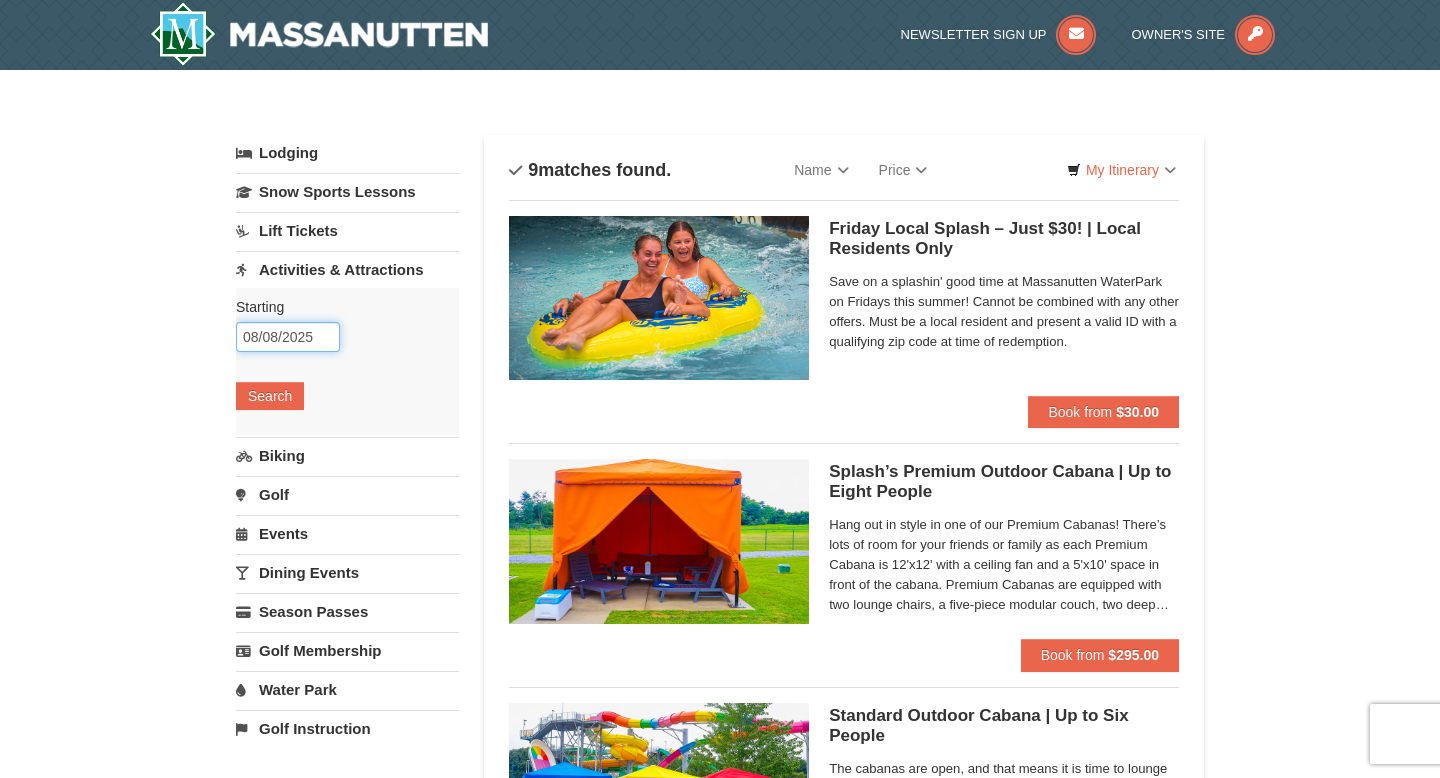 click on "08/08/2025" at bounding box center (288, 337) 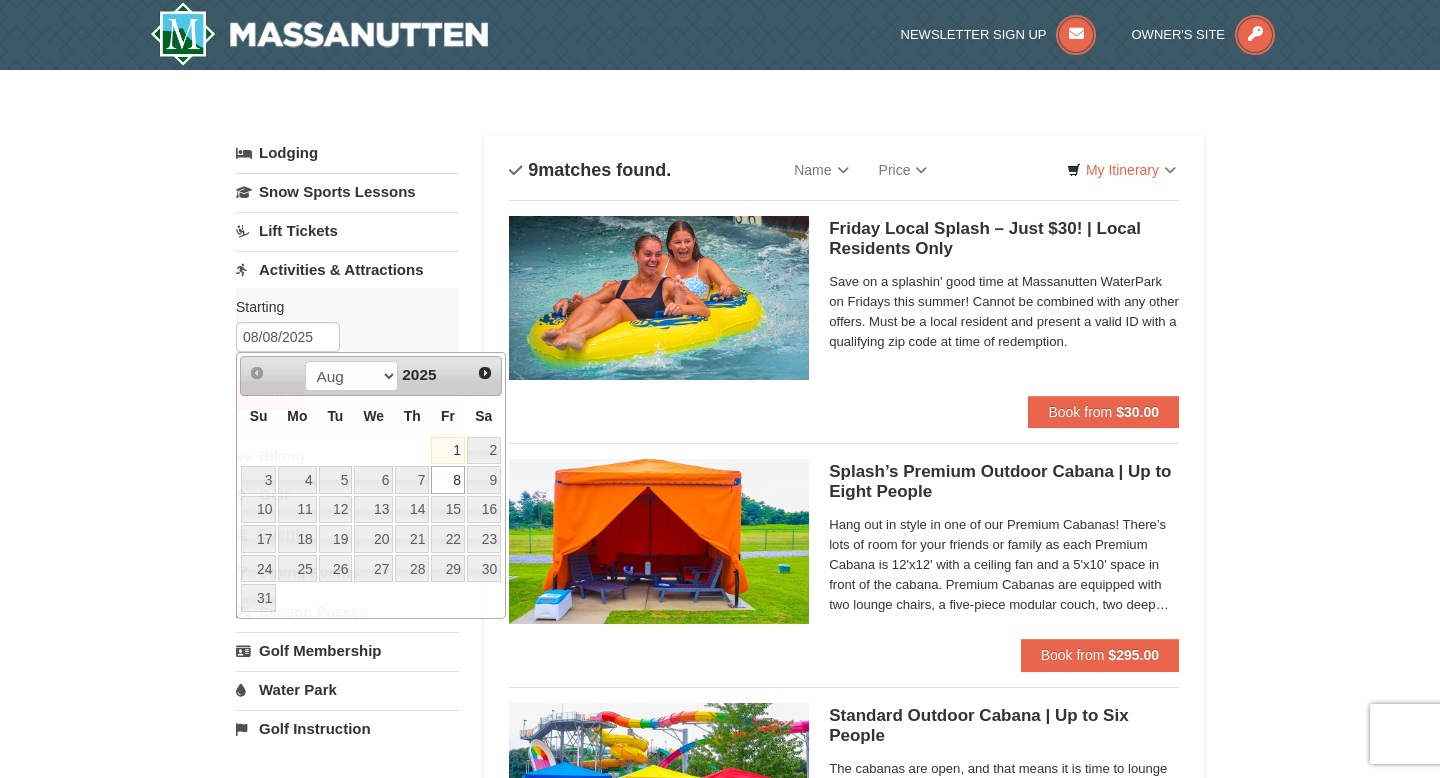 click on "×
Categories
List
Filter
My Itinerary
Questions?  1-540-289-9441
Lodging
Arrival Please format dates MM/DD/YYYY Please format dates MM/DD/YYYY
08/08/2025
Departure Please format dates MM/DD/YYYY Please format dates MM/DD/YYYY
08/10/2025
2 0" at bounding box center [720, 1258] 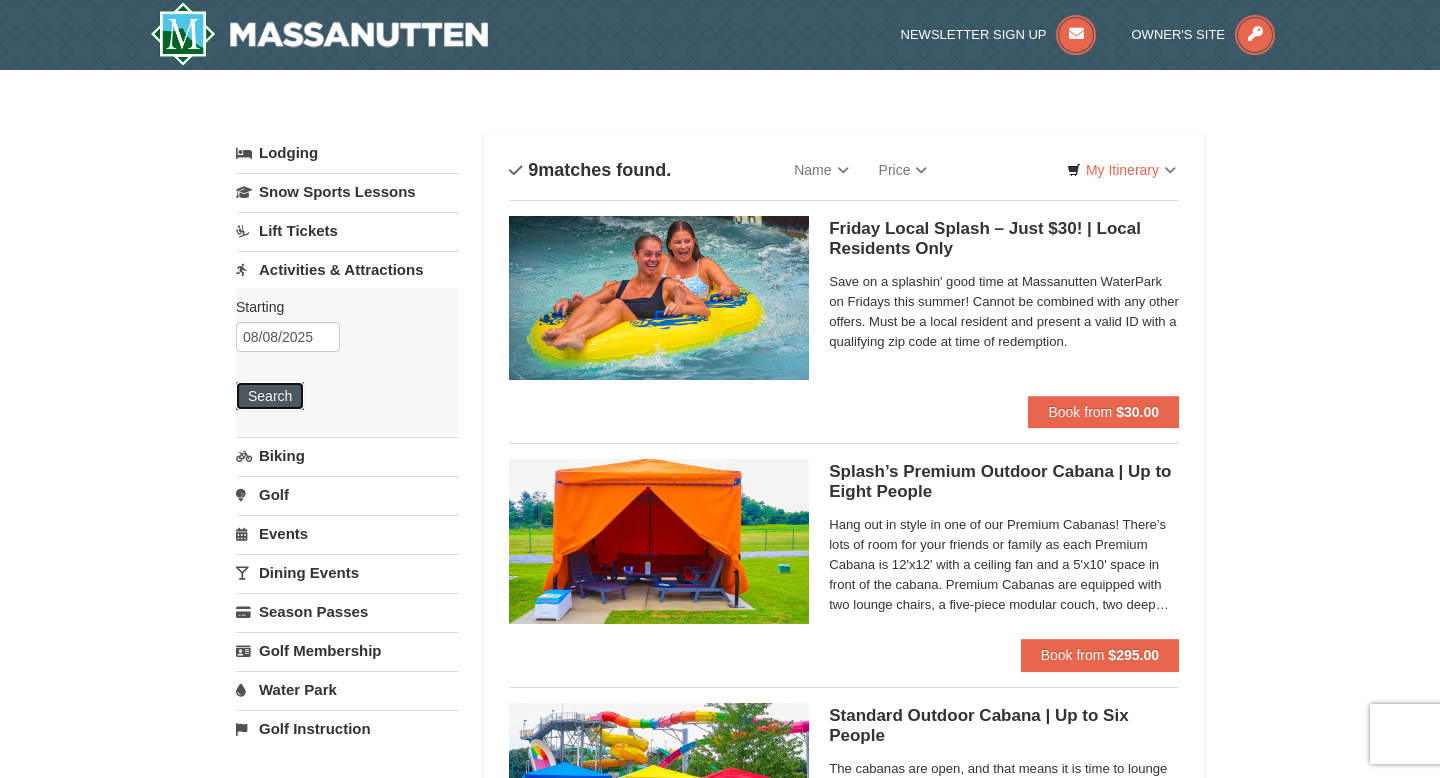 click on "Search" at bounding box center [270, 396] 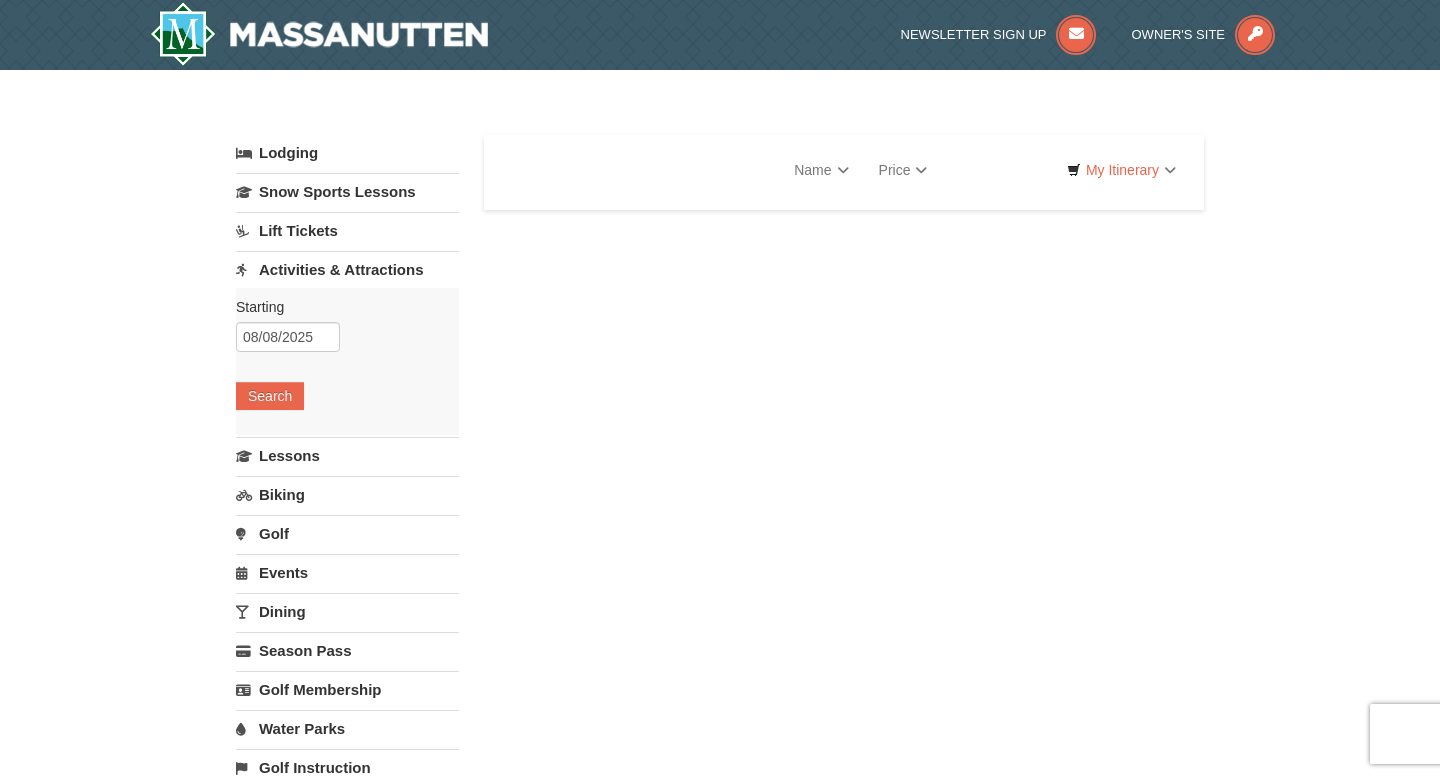scroll, scrollTop: 0, scrollLeft: 0, axis: both 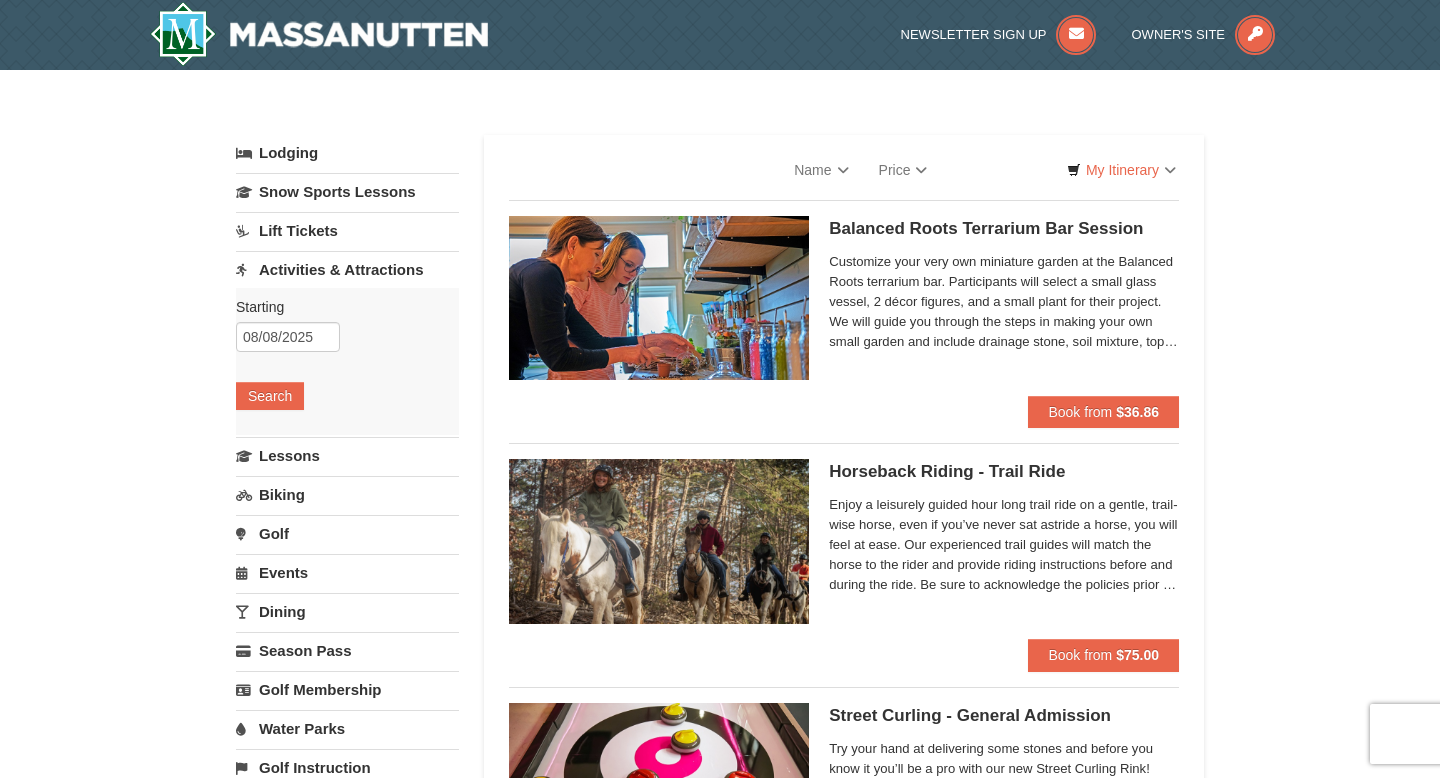 select on "8" 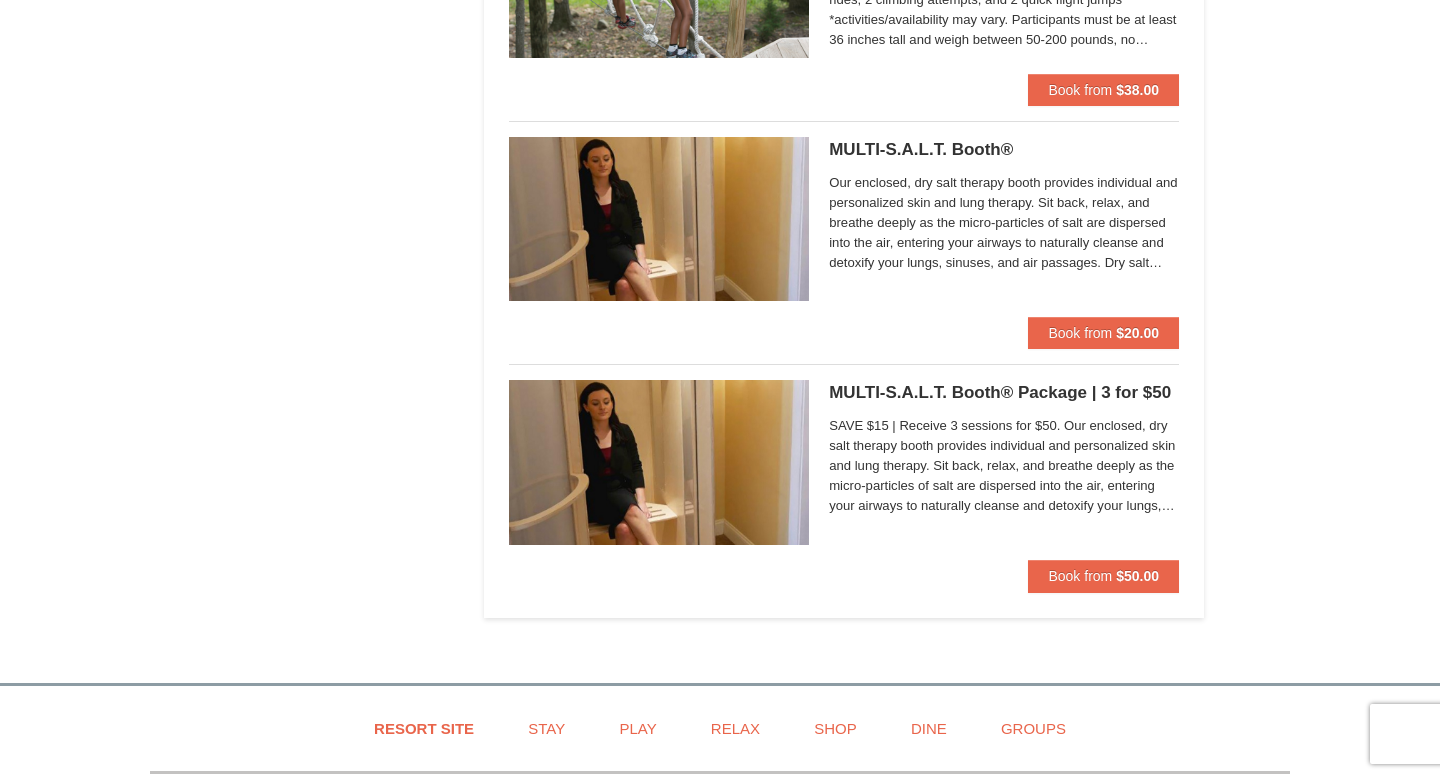 scroll, scrollTop: 4218, scrollLeft: 0, axis: vertical 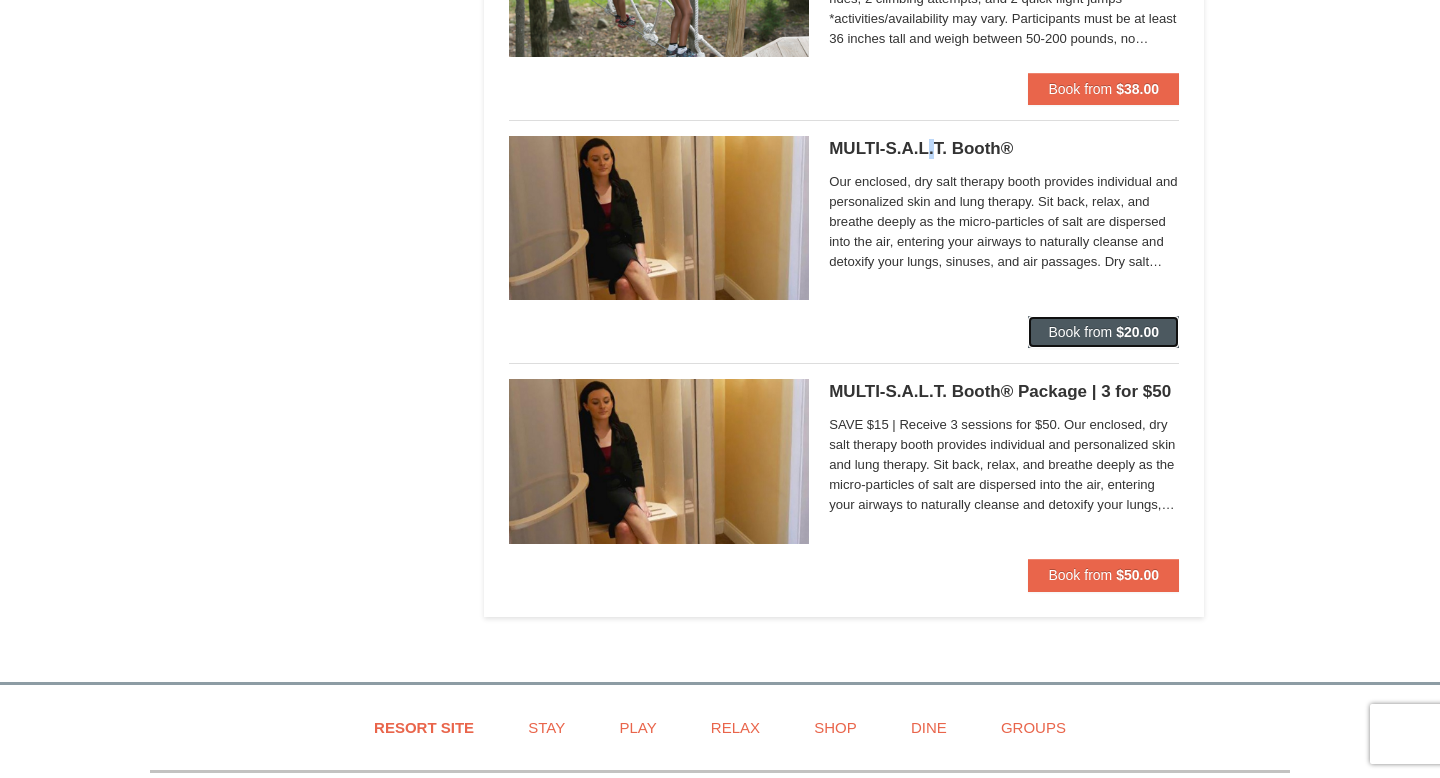 click on "Book from" at bounding box center [1080, 332] 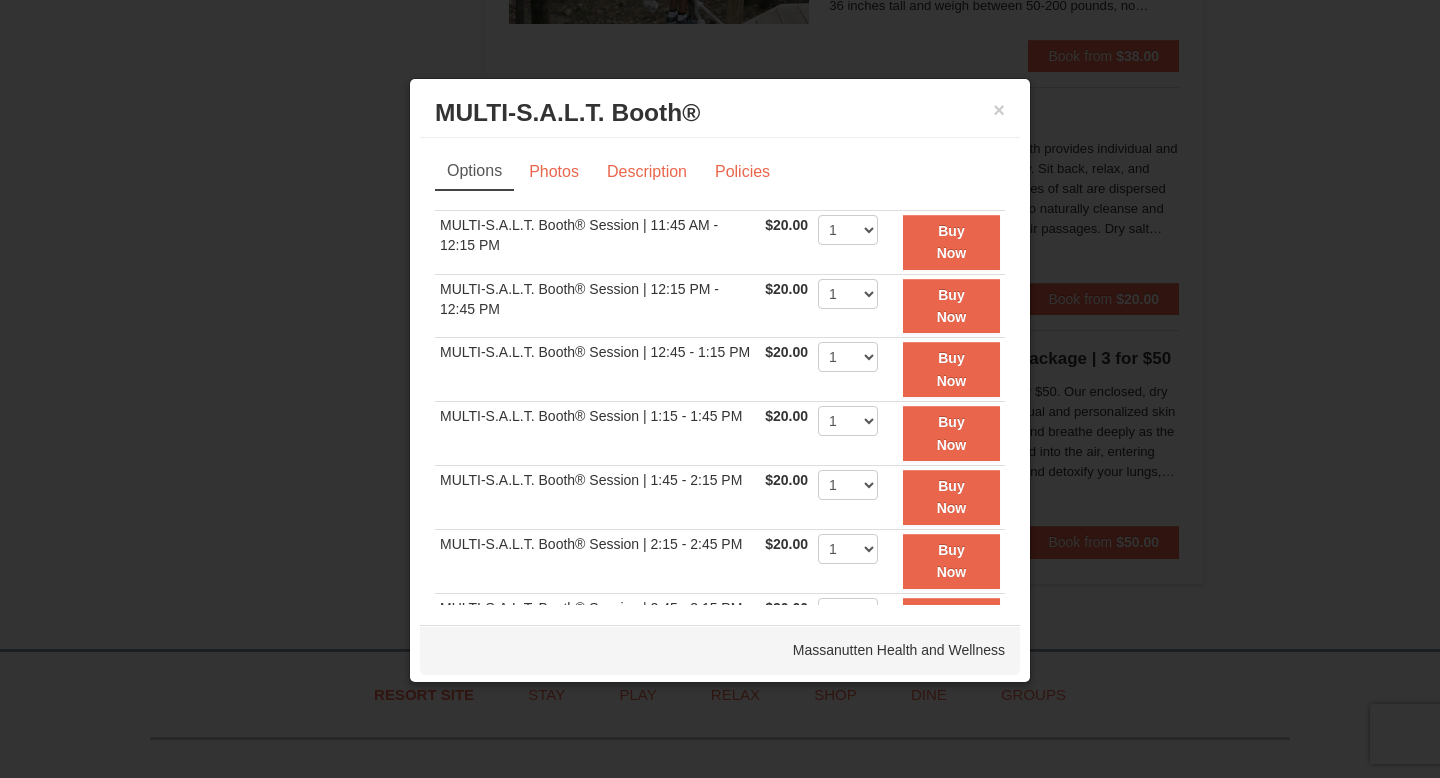 scroll, scrollTop: 4255, scrollLeft: 0, axis: vertical 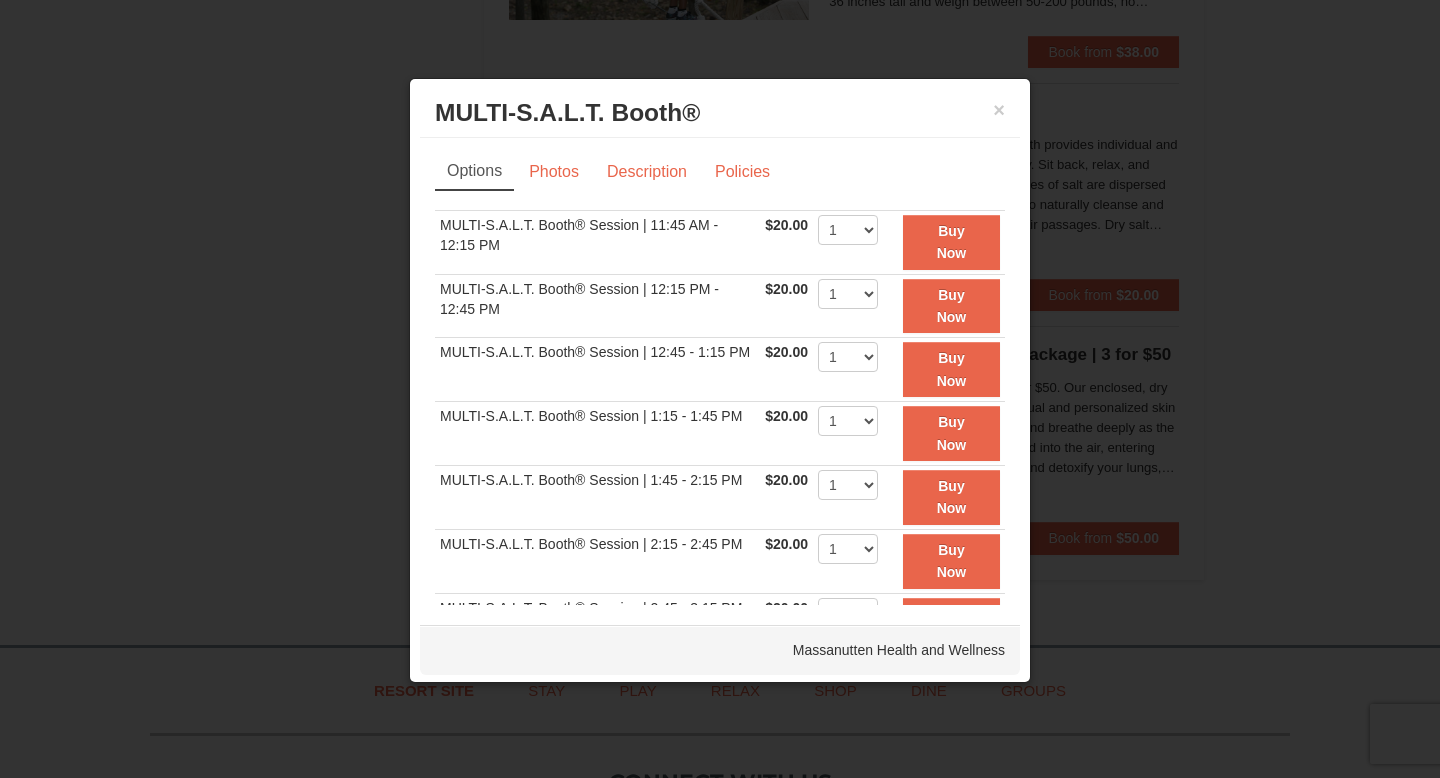 click at bounding box center (720, 389) 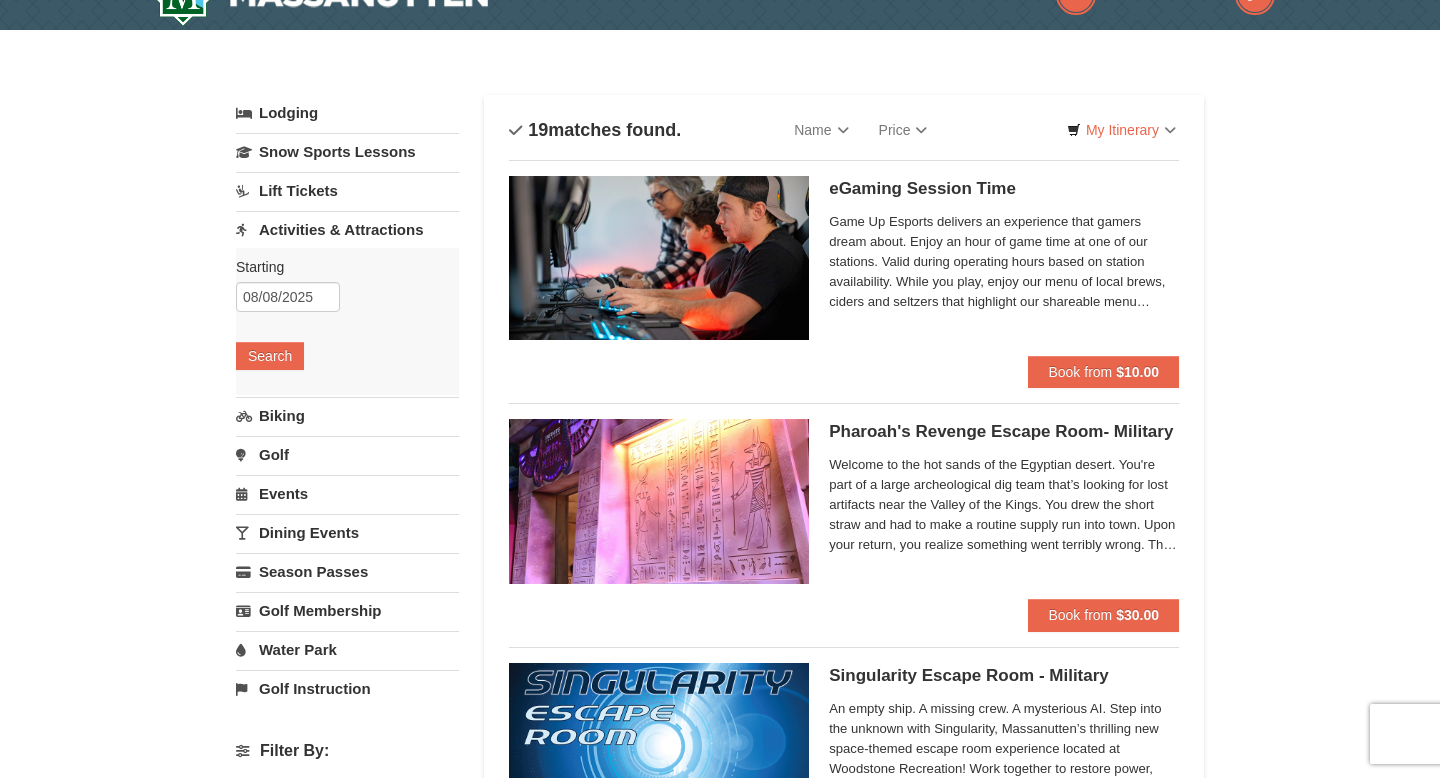 scroll, scrollTop: 41, scrollLeft: 0, axis: vertical 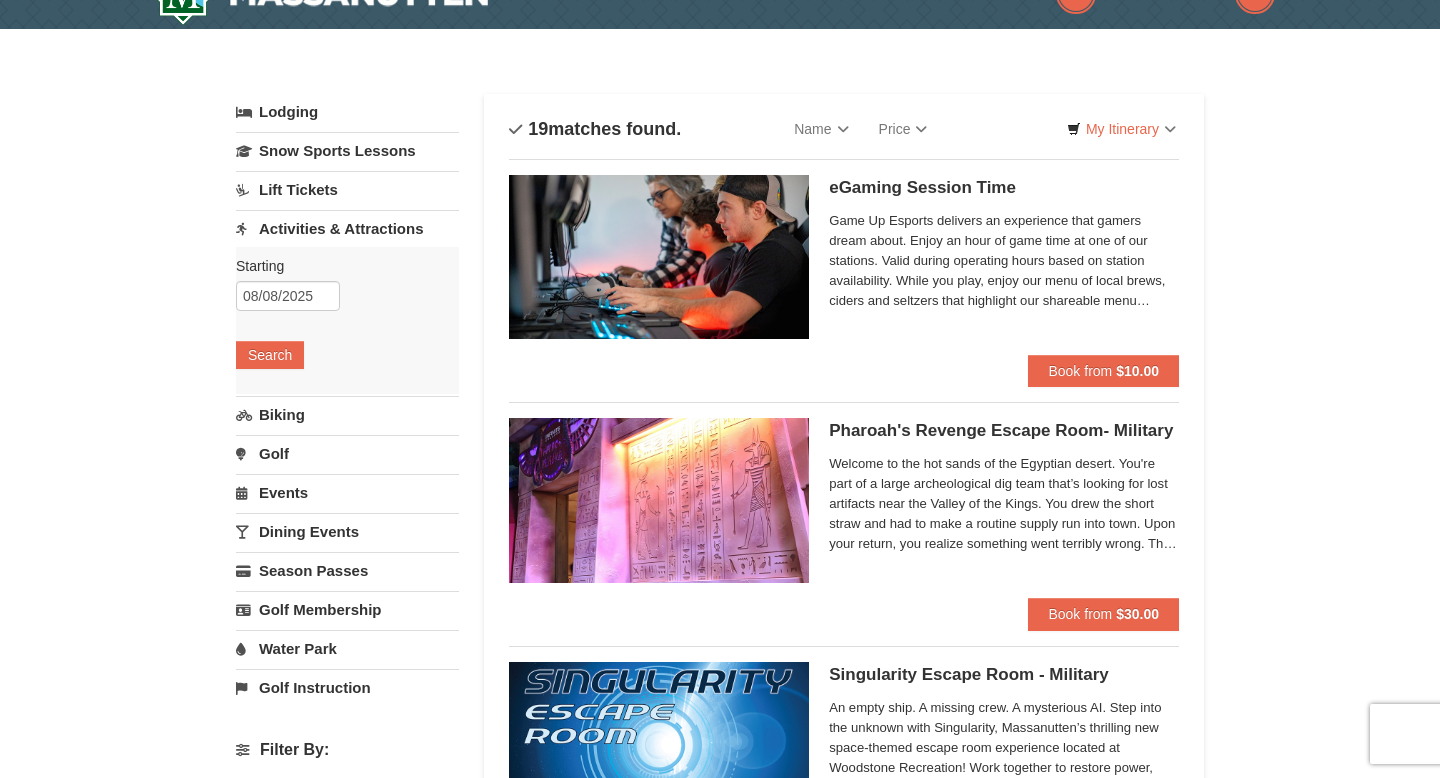 click on "Events" at bounding box center (347, 492) 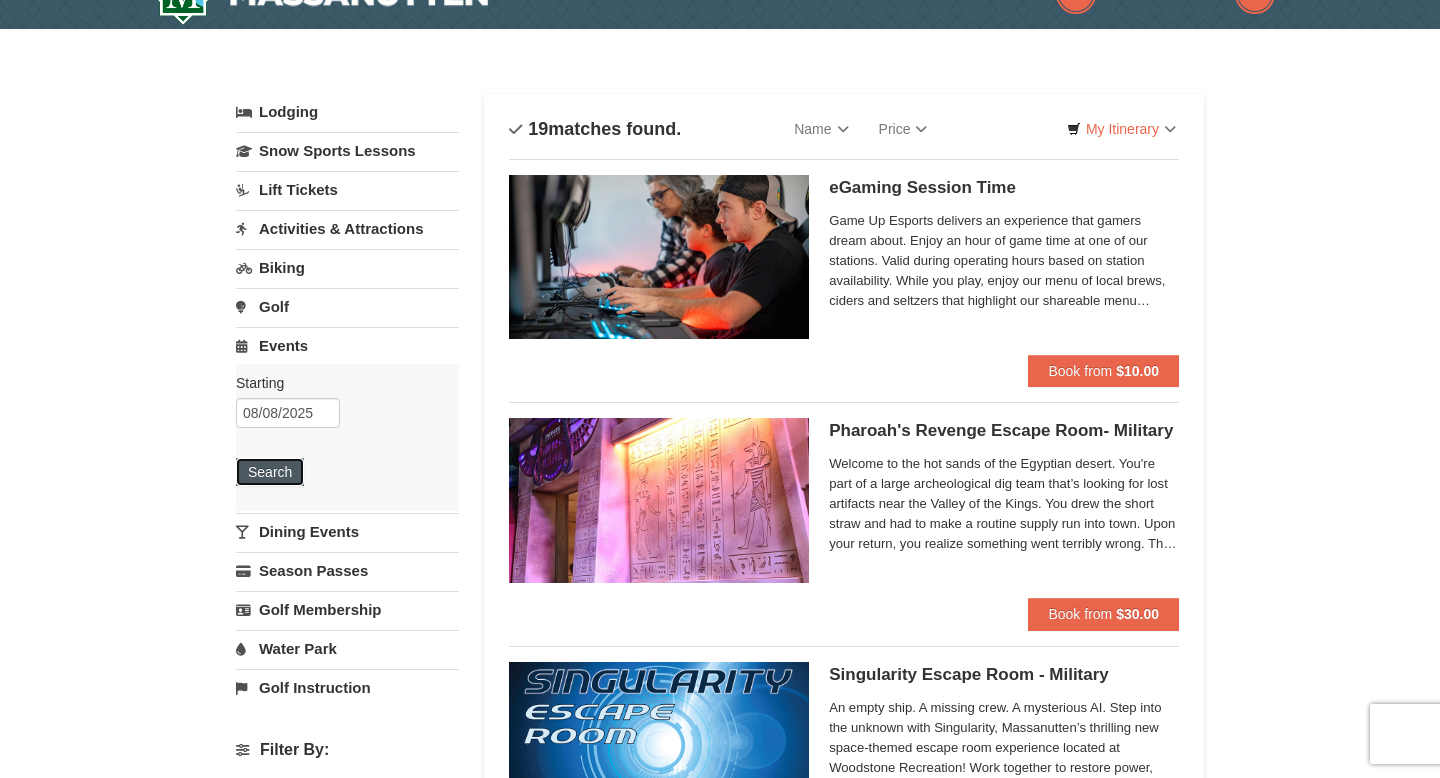 click on "Search" at bounding box center (270, 472) 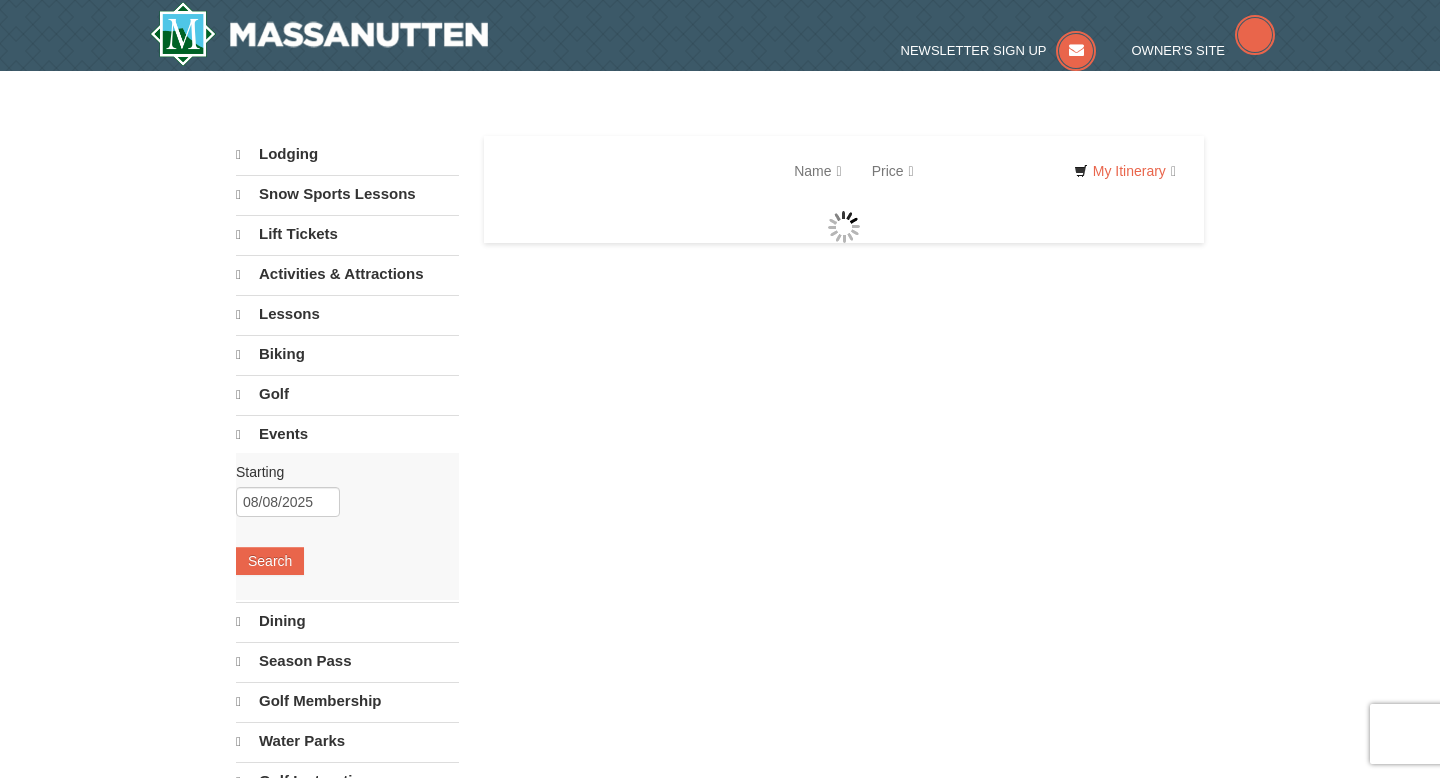 scroll, scrollTop: 0, scrollLeft: 0, axis: both 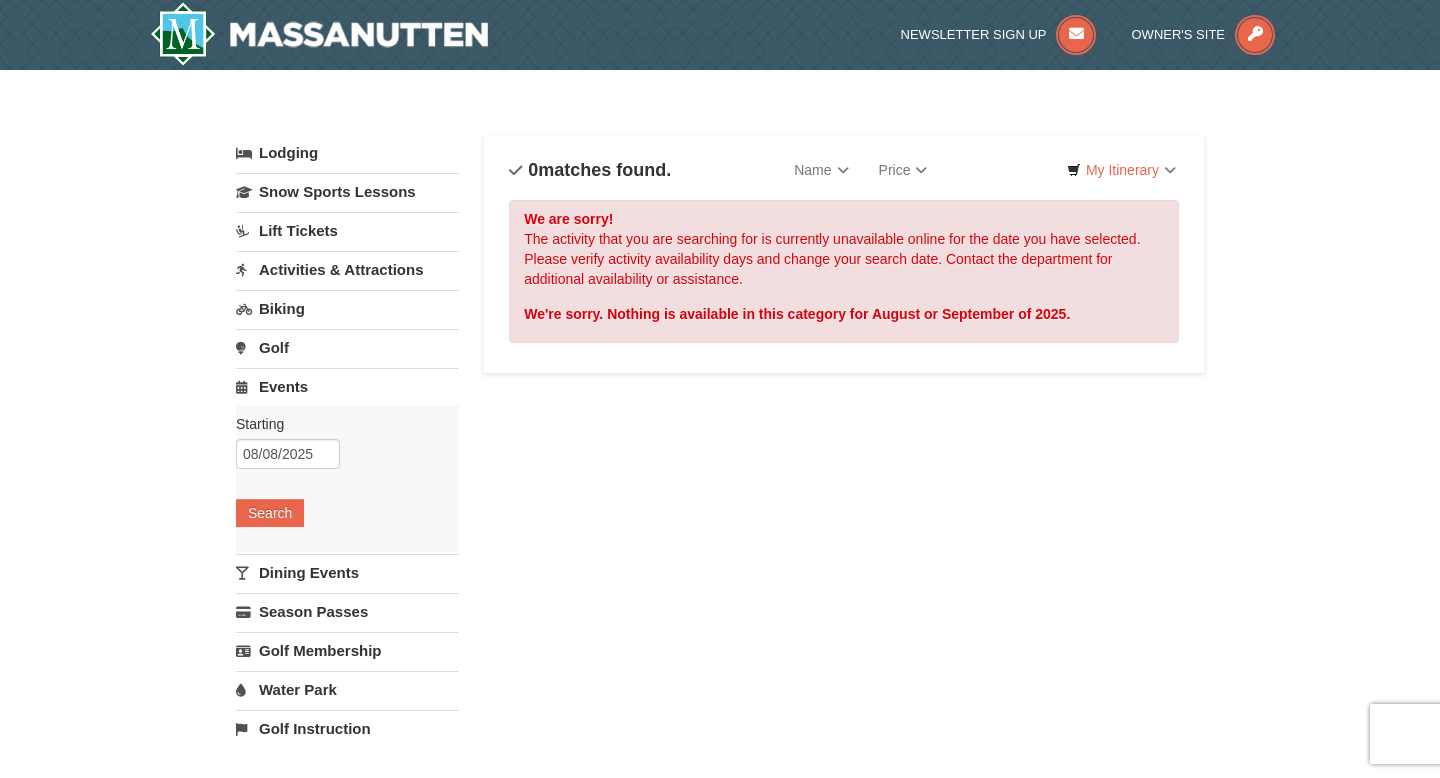 click on "Dining Events" at bounding box center (347, 572) 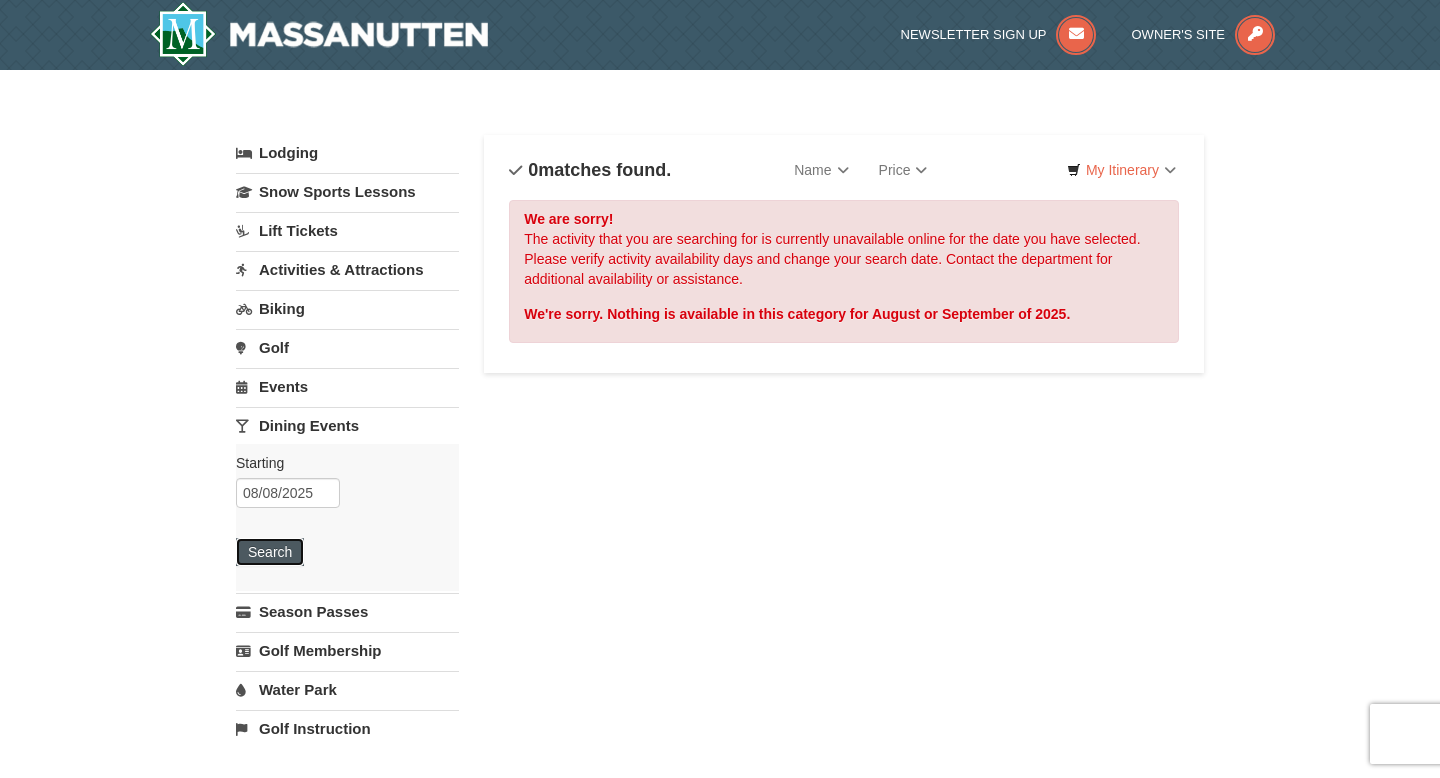 click on "Search" at bounding box center (270, 552) 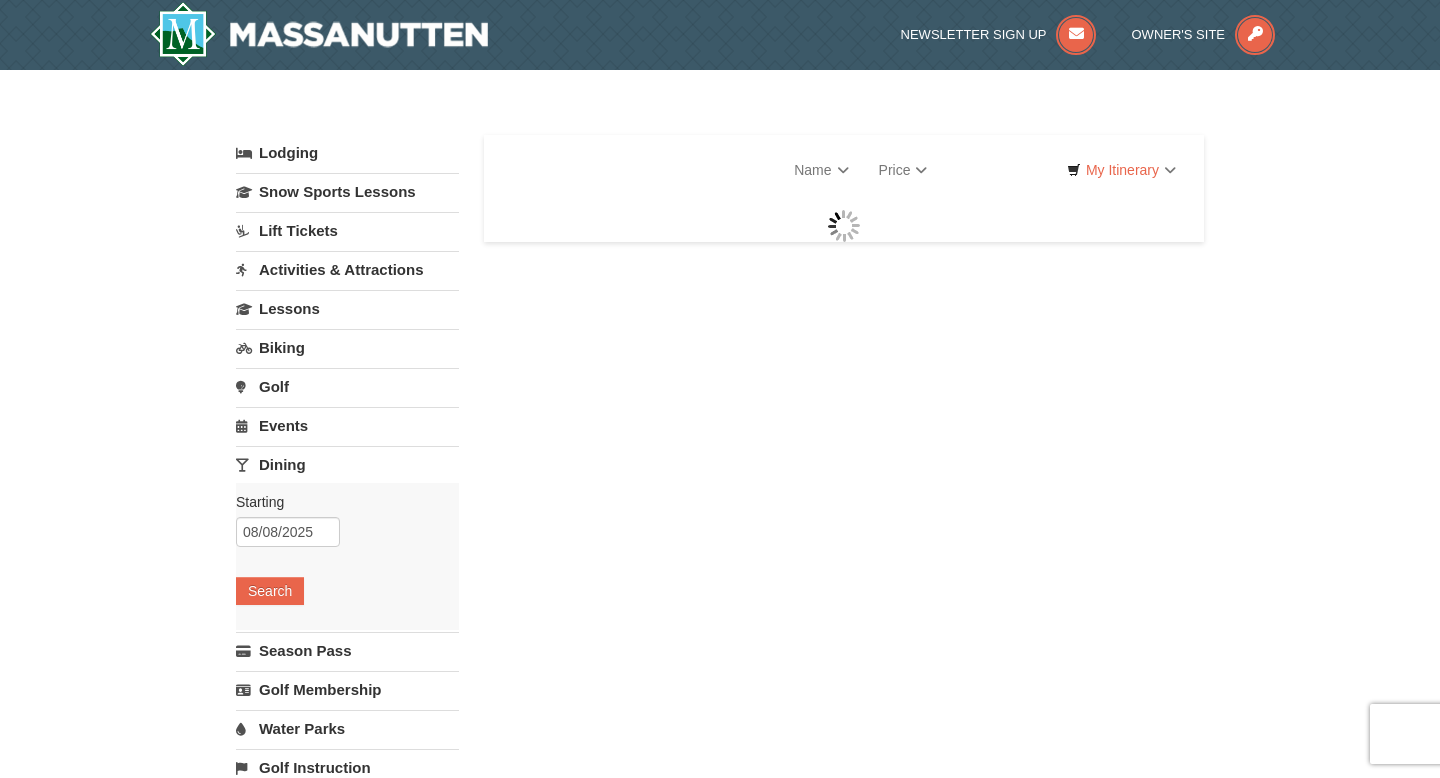 scroll, scrollTop: 0, scrollLeft: 0, axis: both 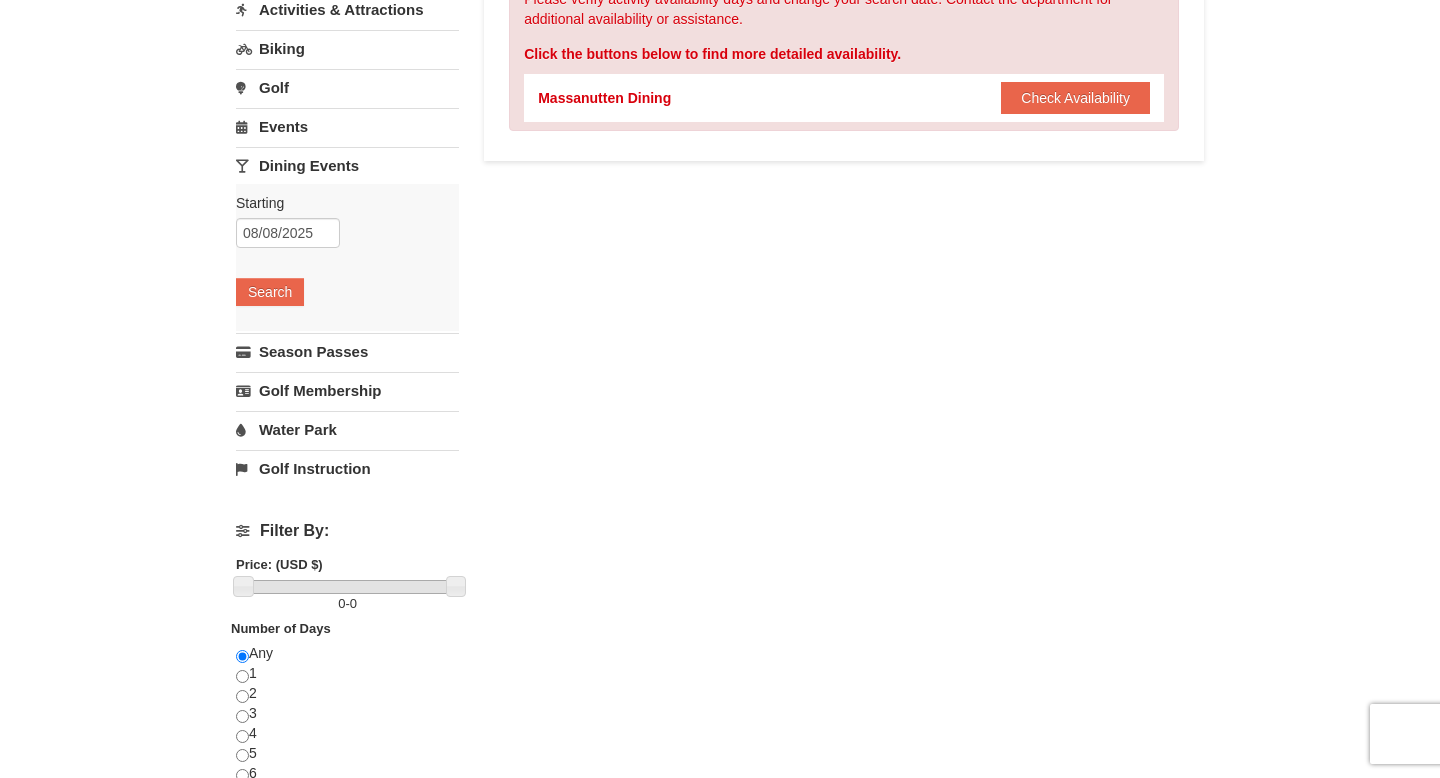 click on "Lodging
Arrival Please format dates MM/DD/YYYY Please format dates MM/DD/YYYY
[DATE]
Departure Please format dates MM/DD/YYYY Please format dates MM/DD/YYYY
[DATE]
Adults Please format dates MM/DD/YYYY
2
Children Please format dates MM/DD/YYYY
0
Search" at bounding box center [347, 181] 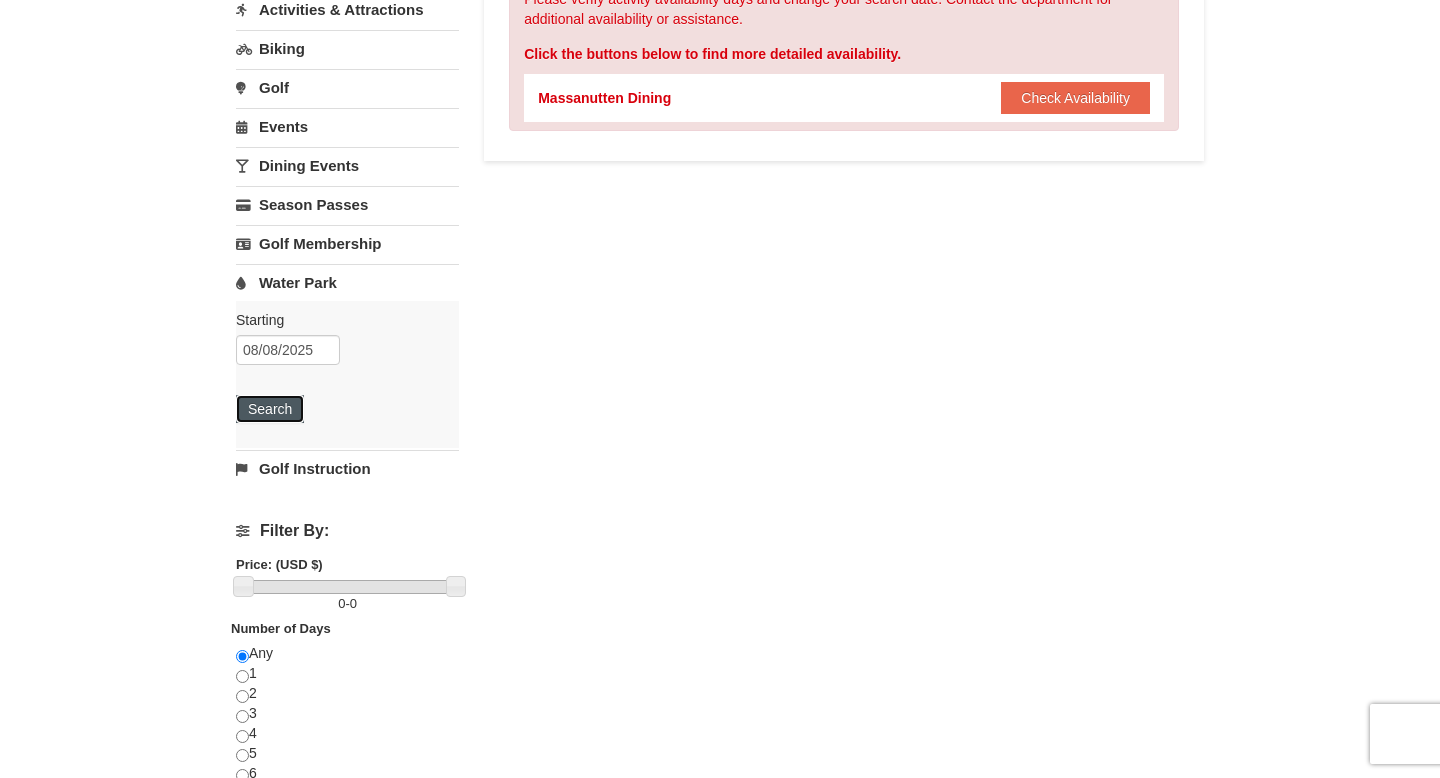 click on "Search" at bounding box center [270, 409] 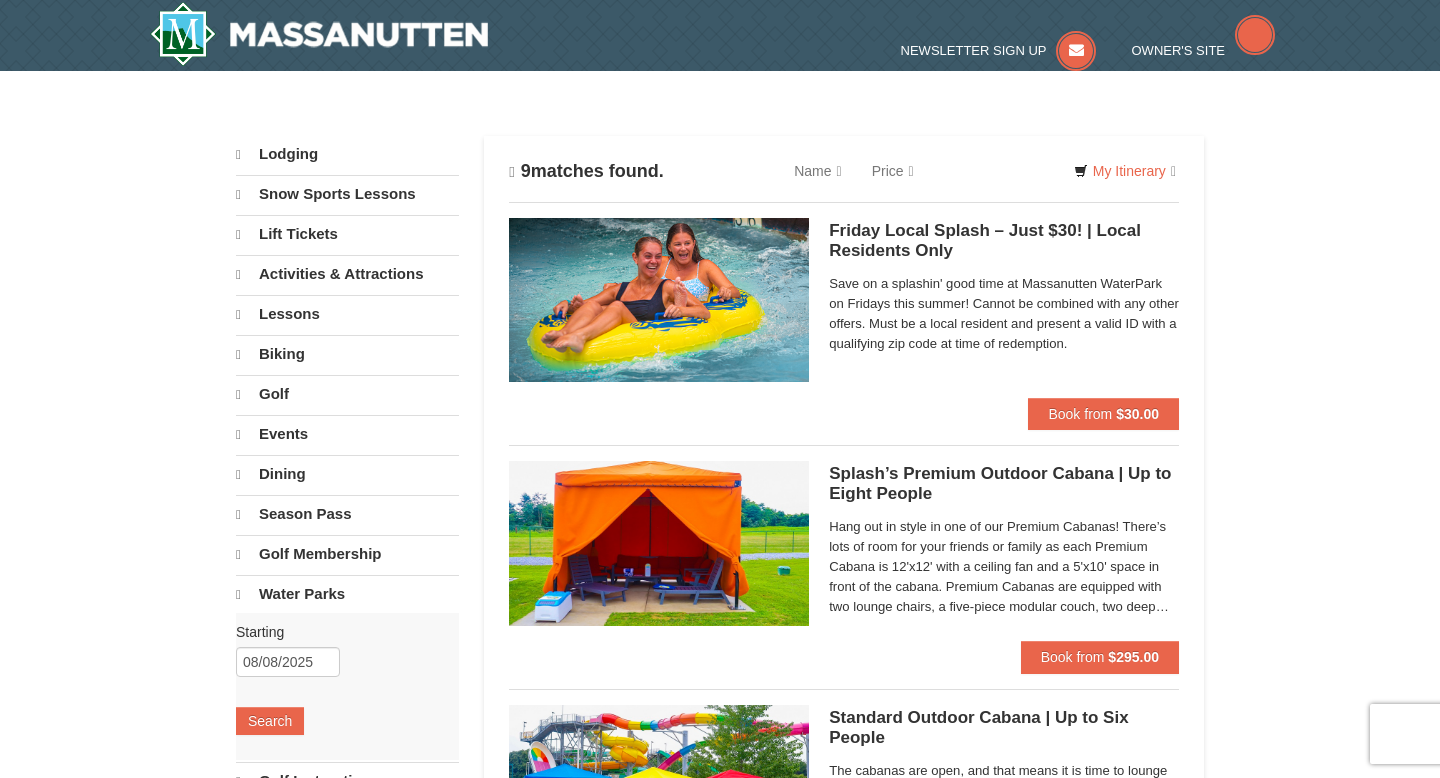 scroll, scrollTop: 0, scrollLeft: 0, axis: both 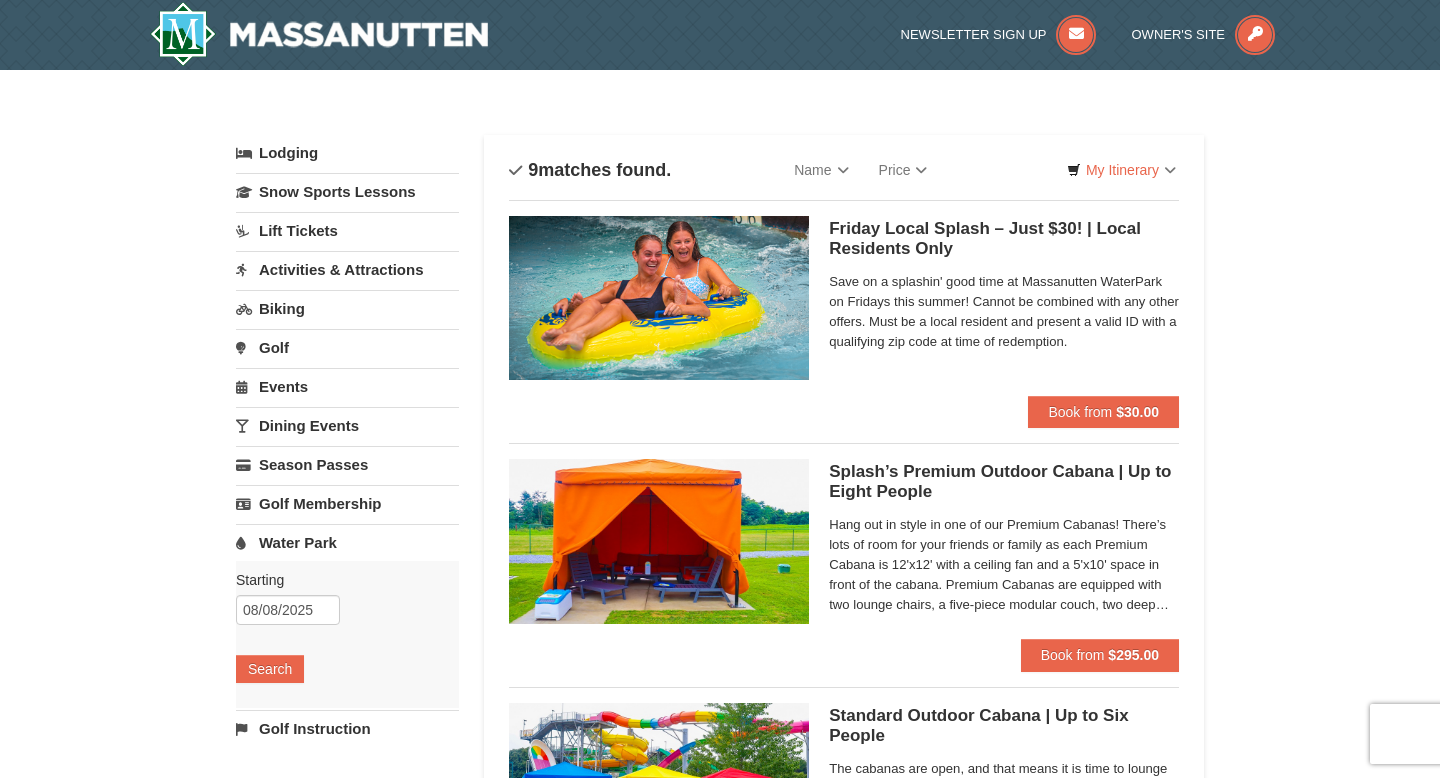 click on "Biking" at bounding box center [347, 308] 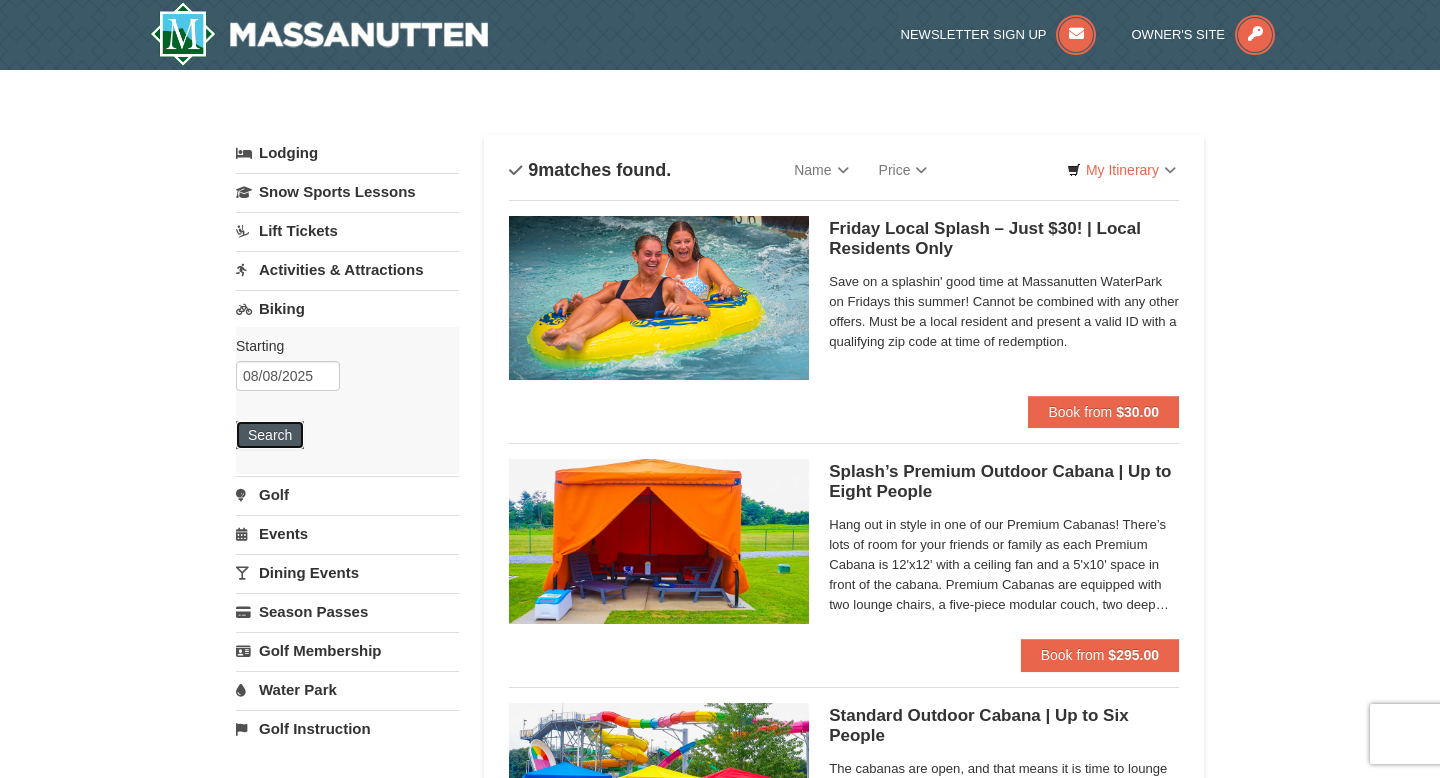 click on "Search" at bounding box center (270, 435) 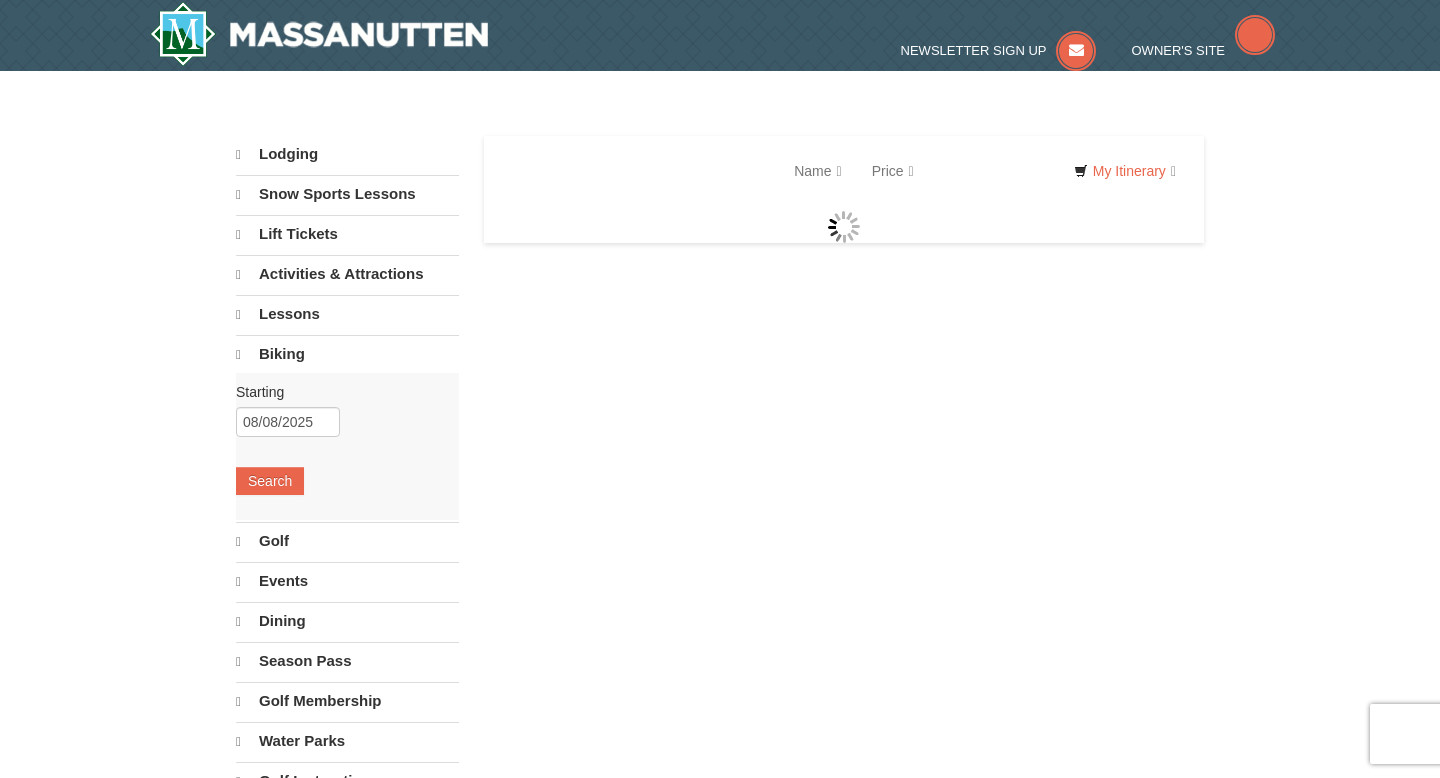 scroll, scrollTop: 0, scrollLeft: 0, axis: both 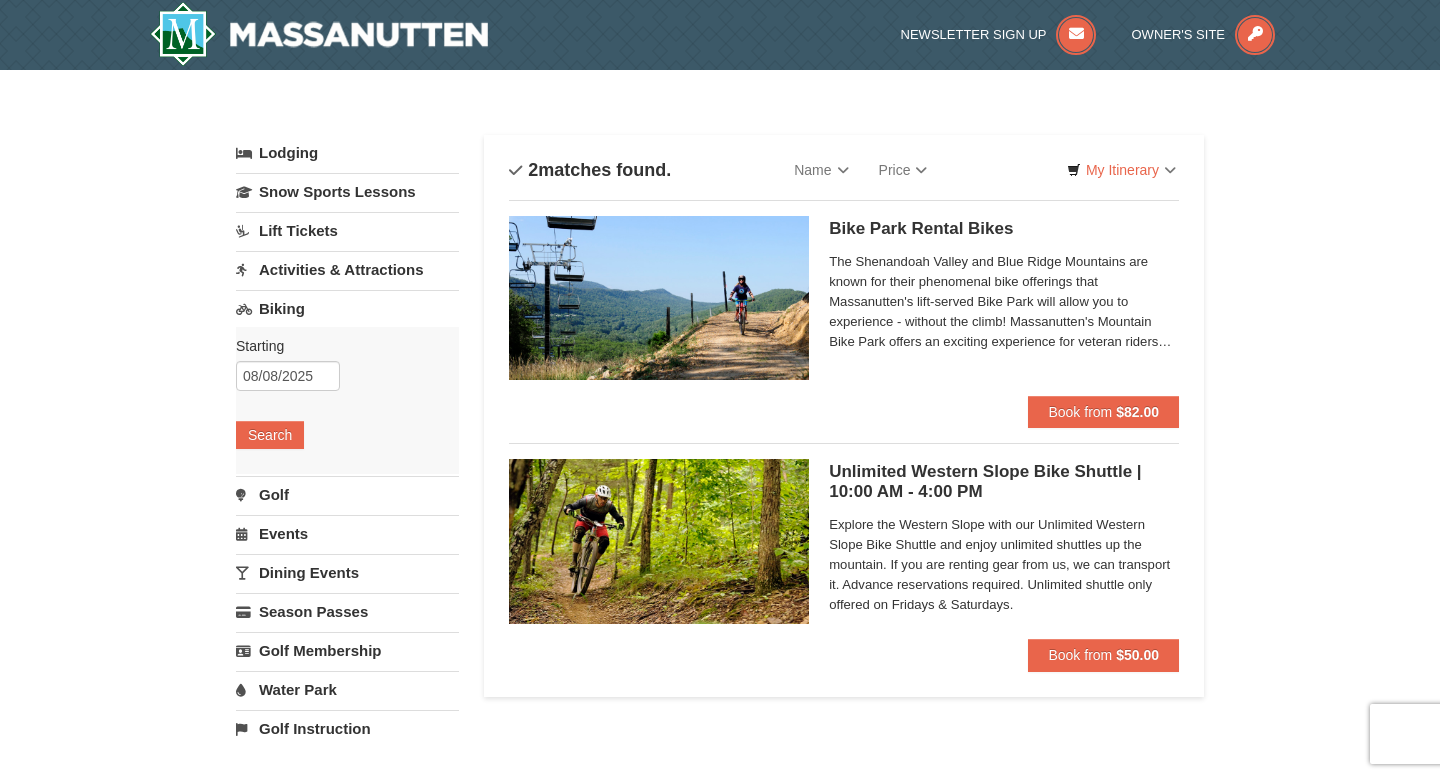 click on "Activities & Attractions" at bounding box center (347, 269) 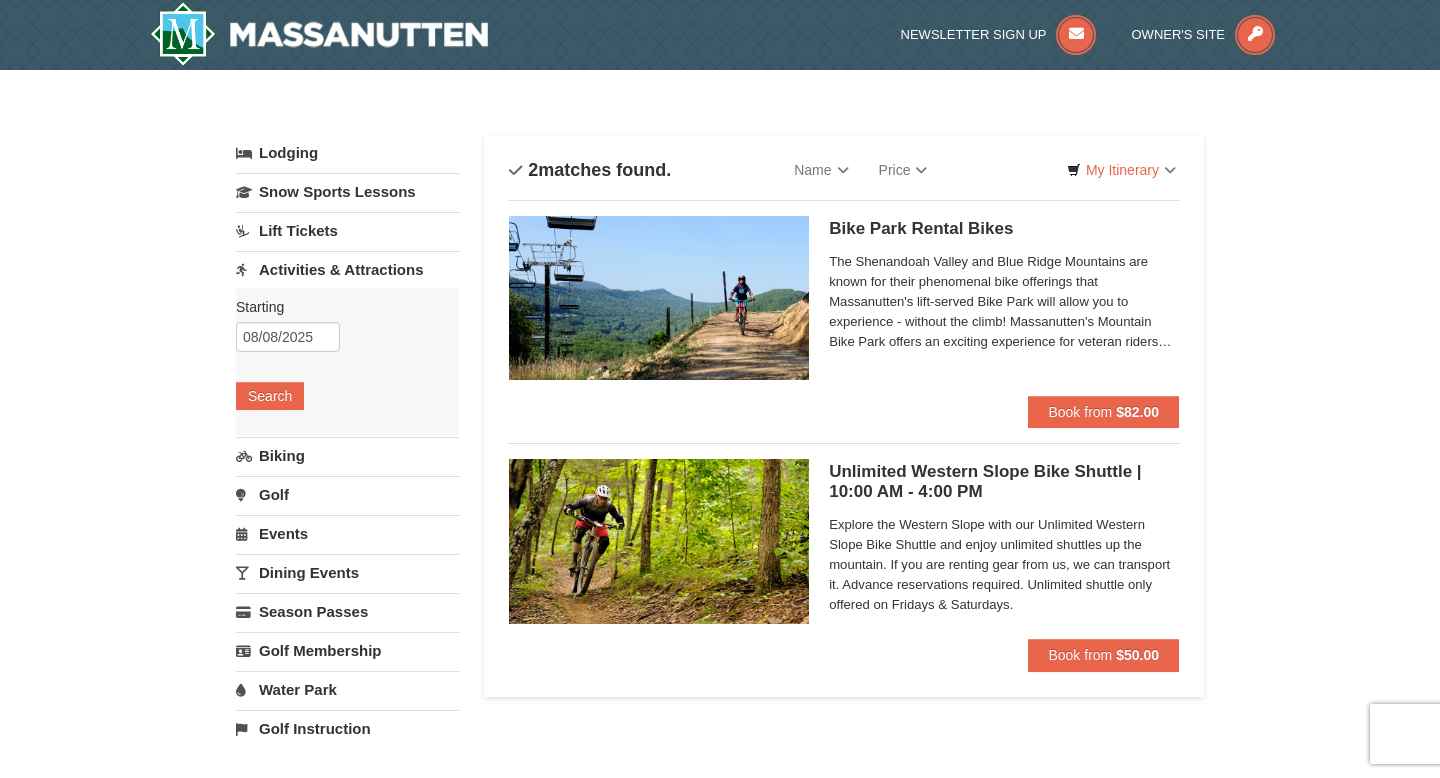 click on "Starting Please format dates MM/DD/YYYY Please format dates MM/DD/YYYY
08/08/2025
Search" at bounding box center (347, 361) 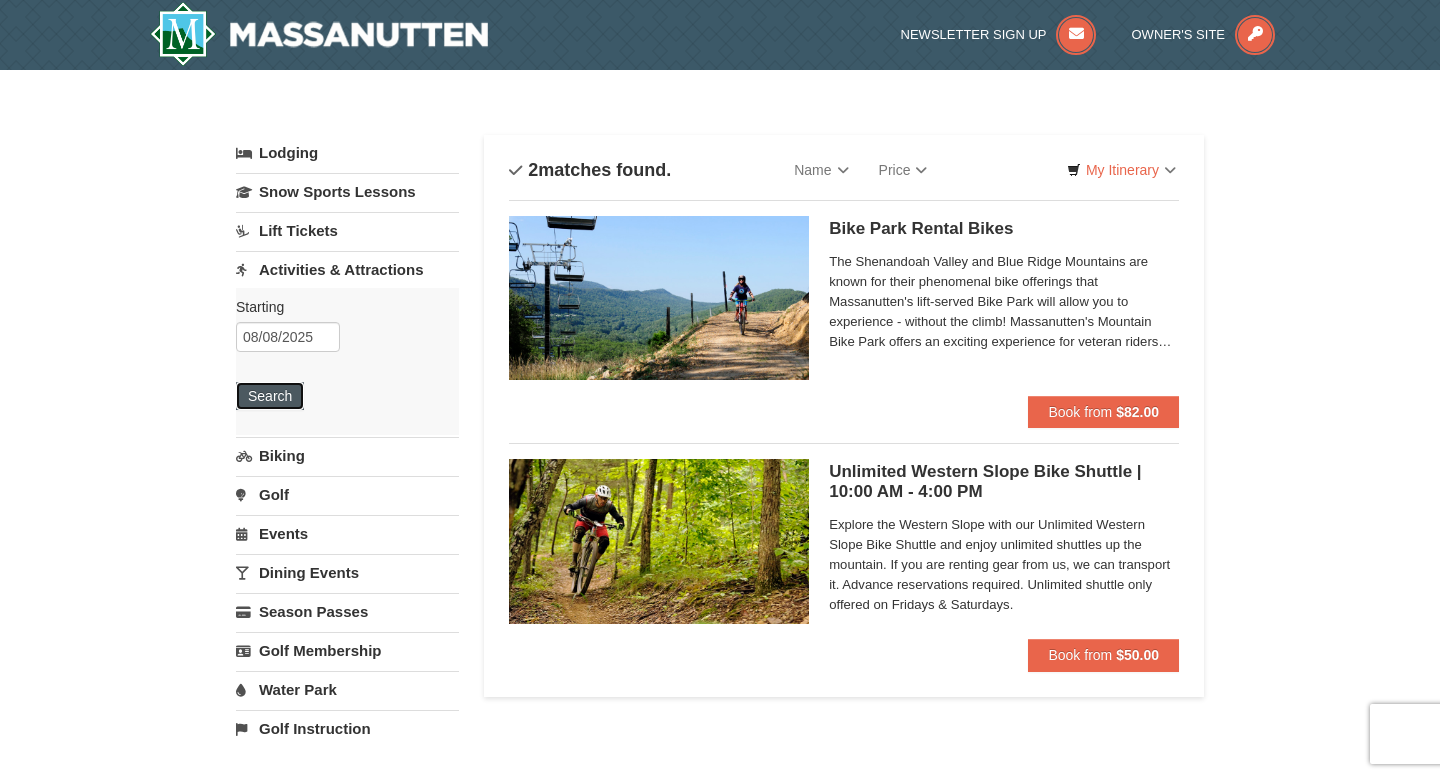 click on "Search" at bounding box center (270, 396) 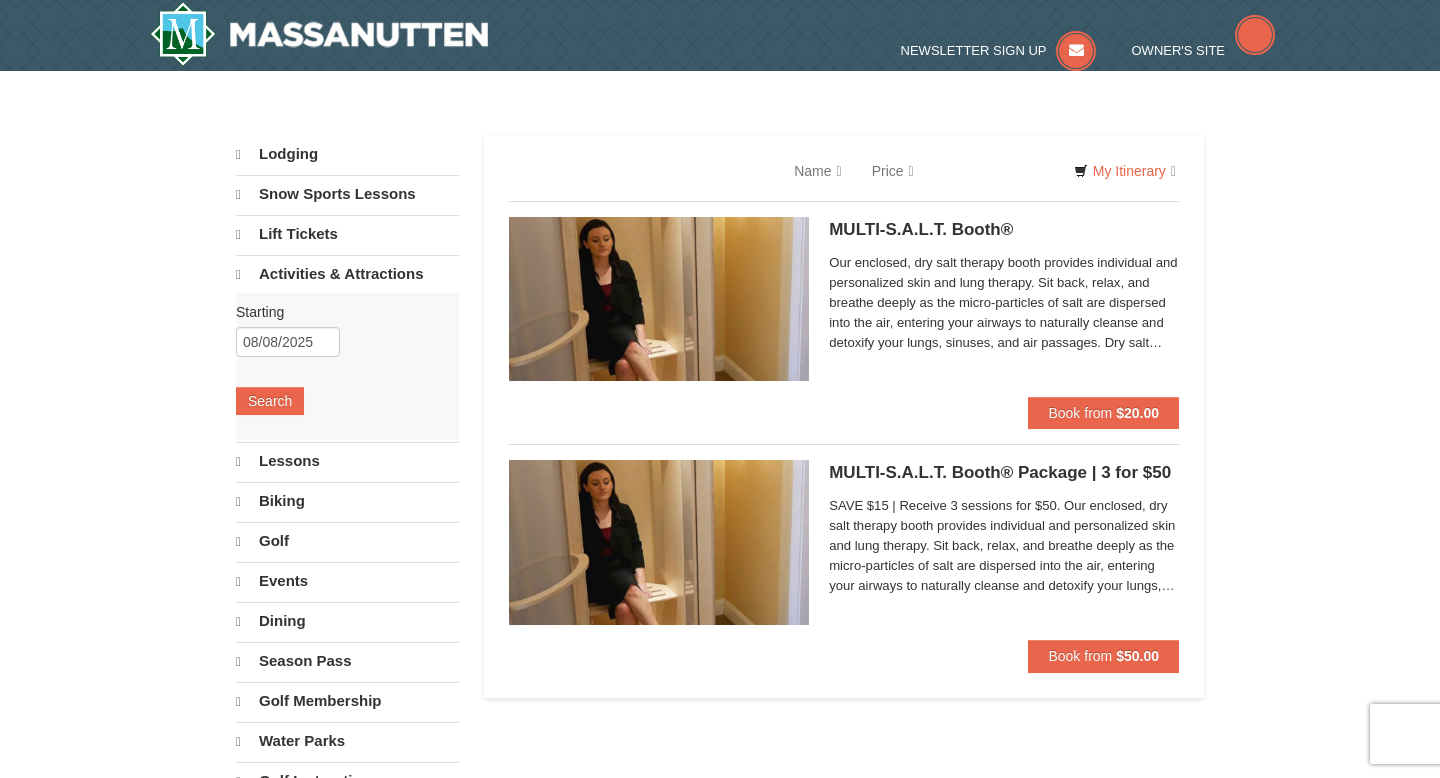 scroll, scrollTop: 0, scrollLeft: 0, axis: both 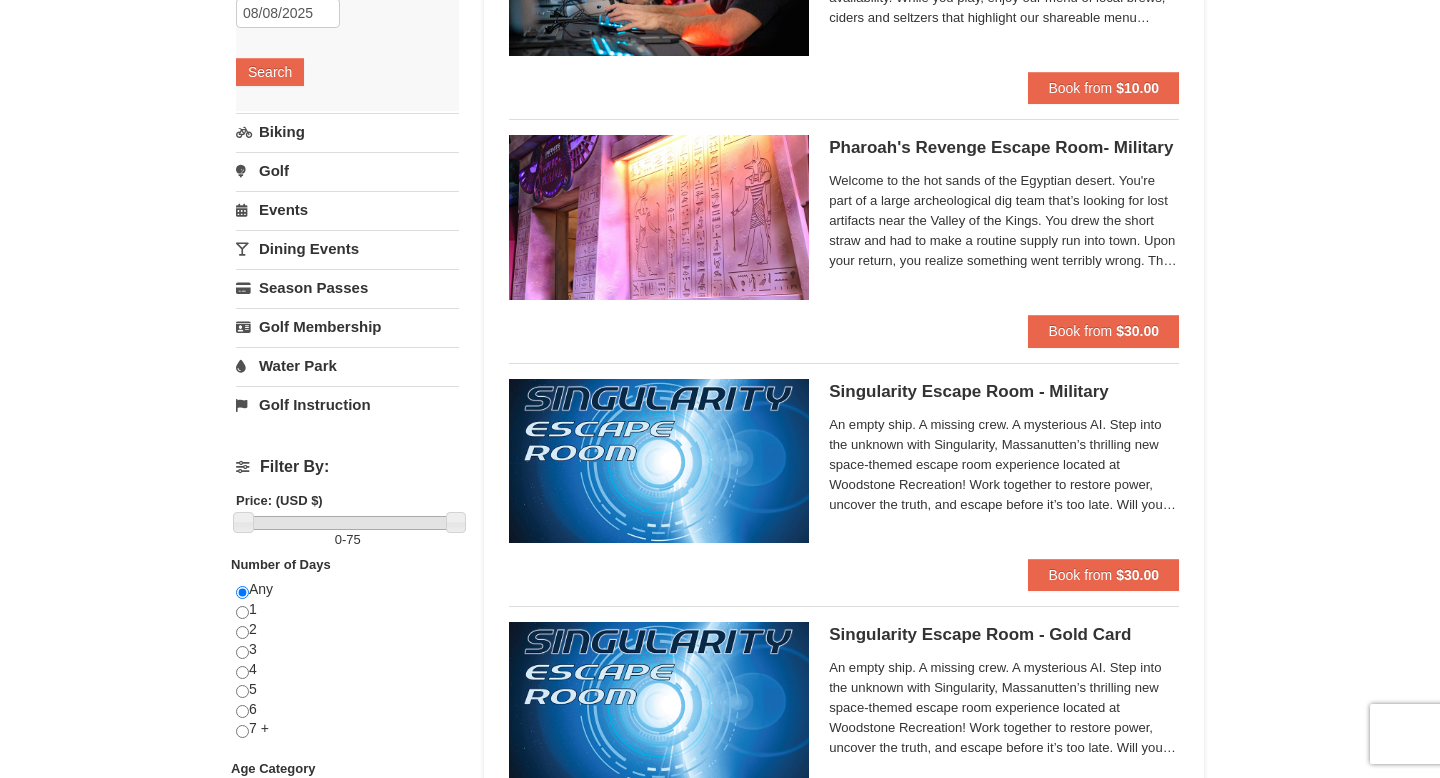 click on "Water Park" at bounding box center [347, 365] 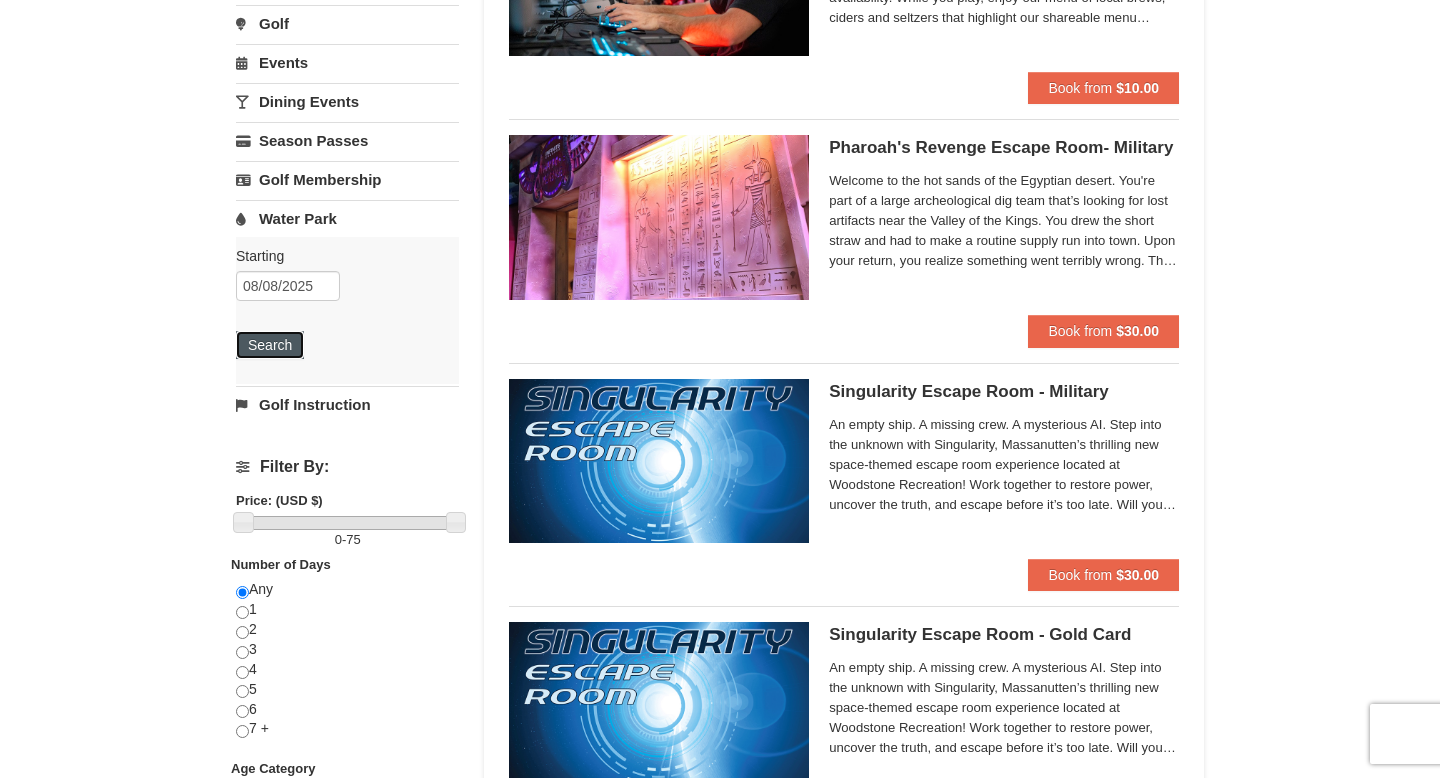 click on "Search" at bounding box center (270, 345) 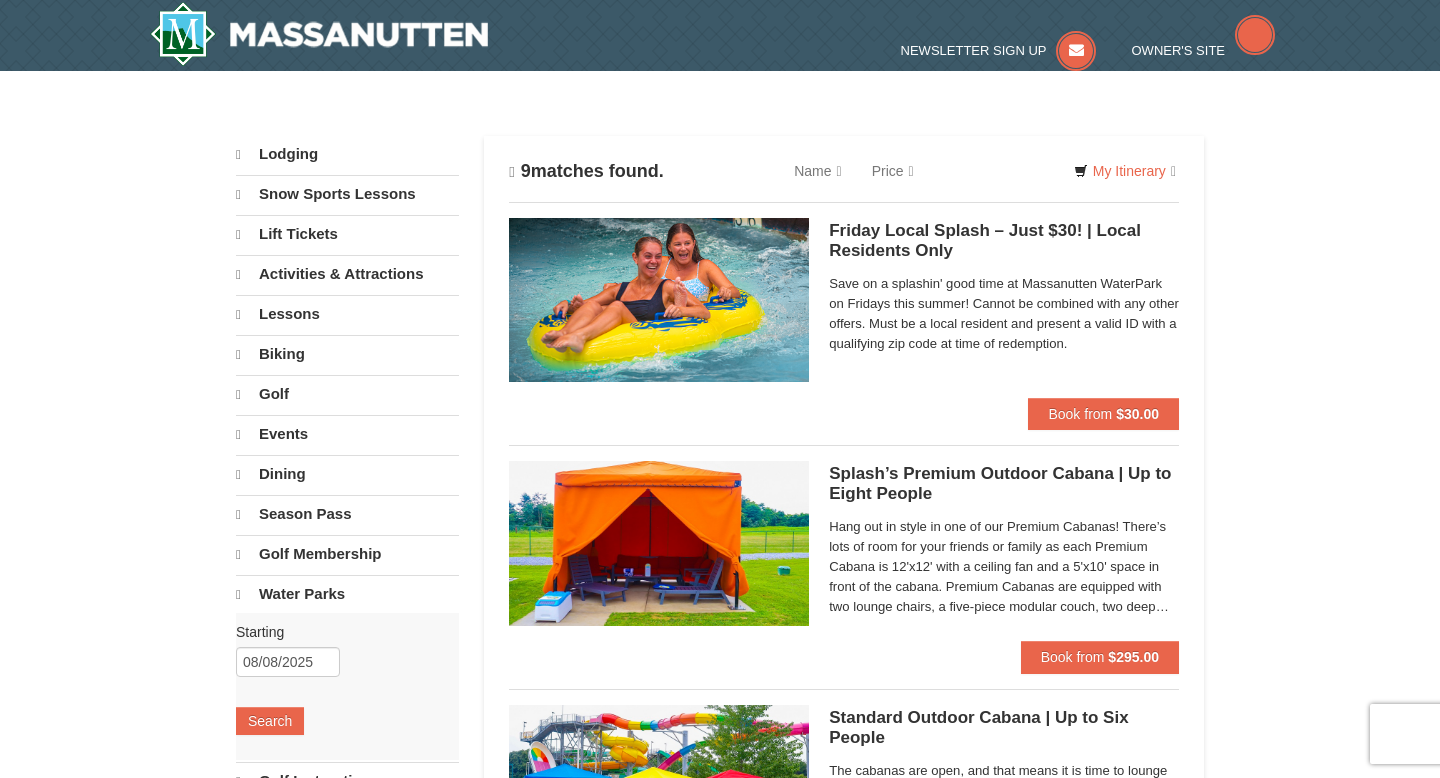 scroll, scrollTop: 0, scrollLeft: 0, axis: both 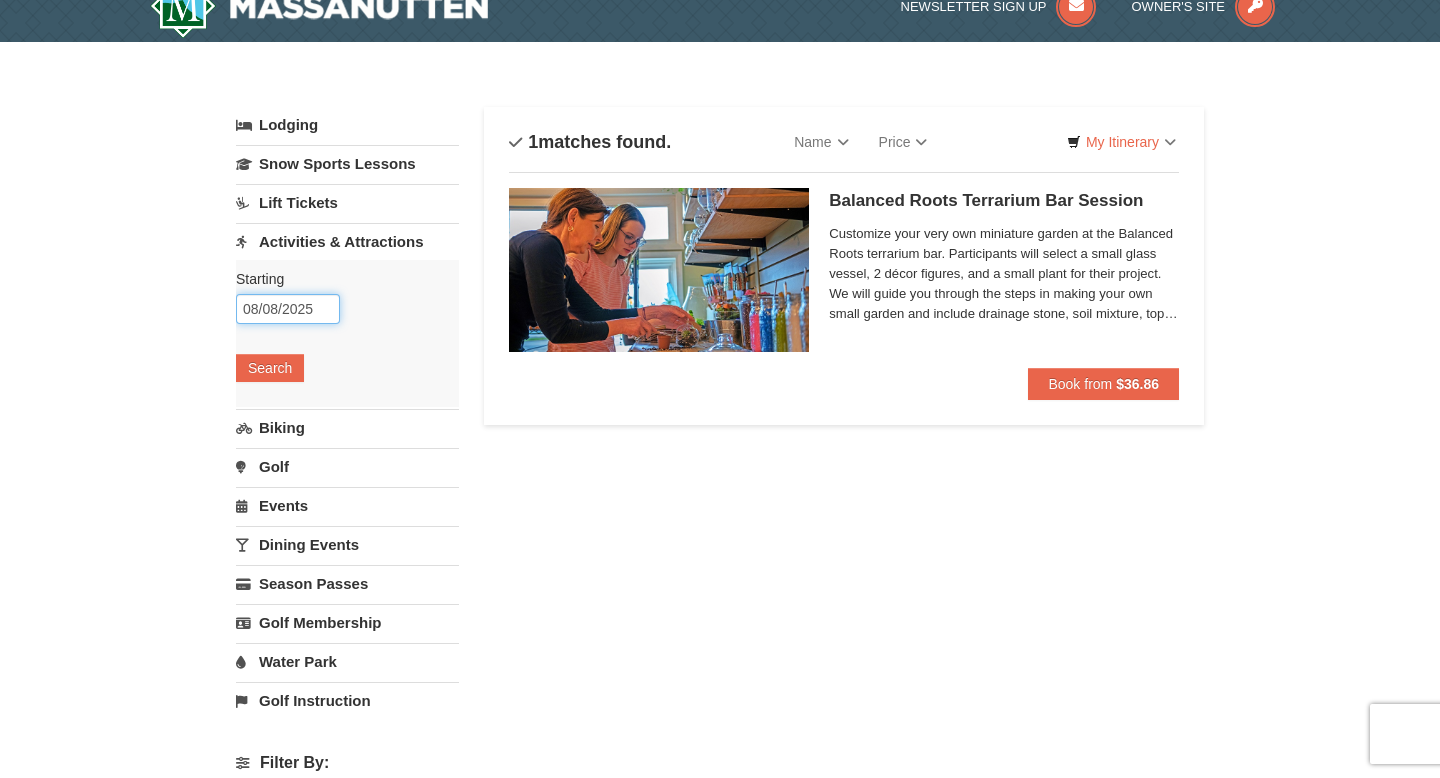 click on "08/08/2025" at bounding box center [288, 309] 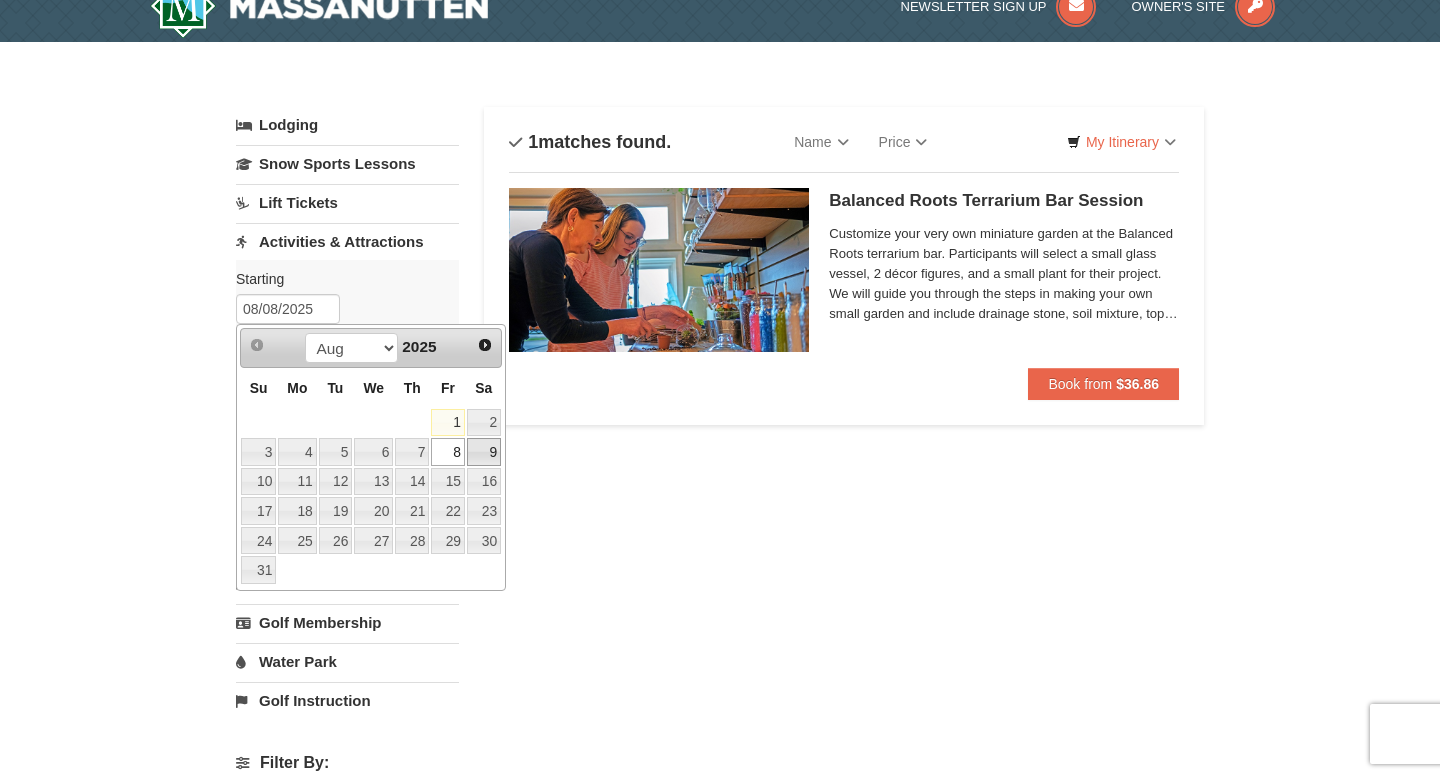 click on "9" at bounding box center (484, 452) 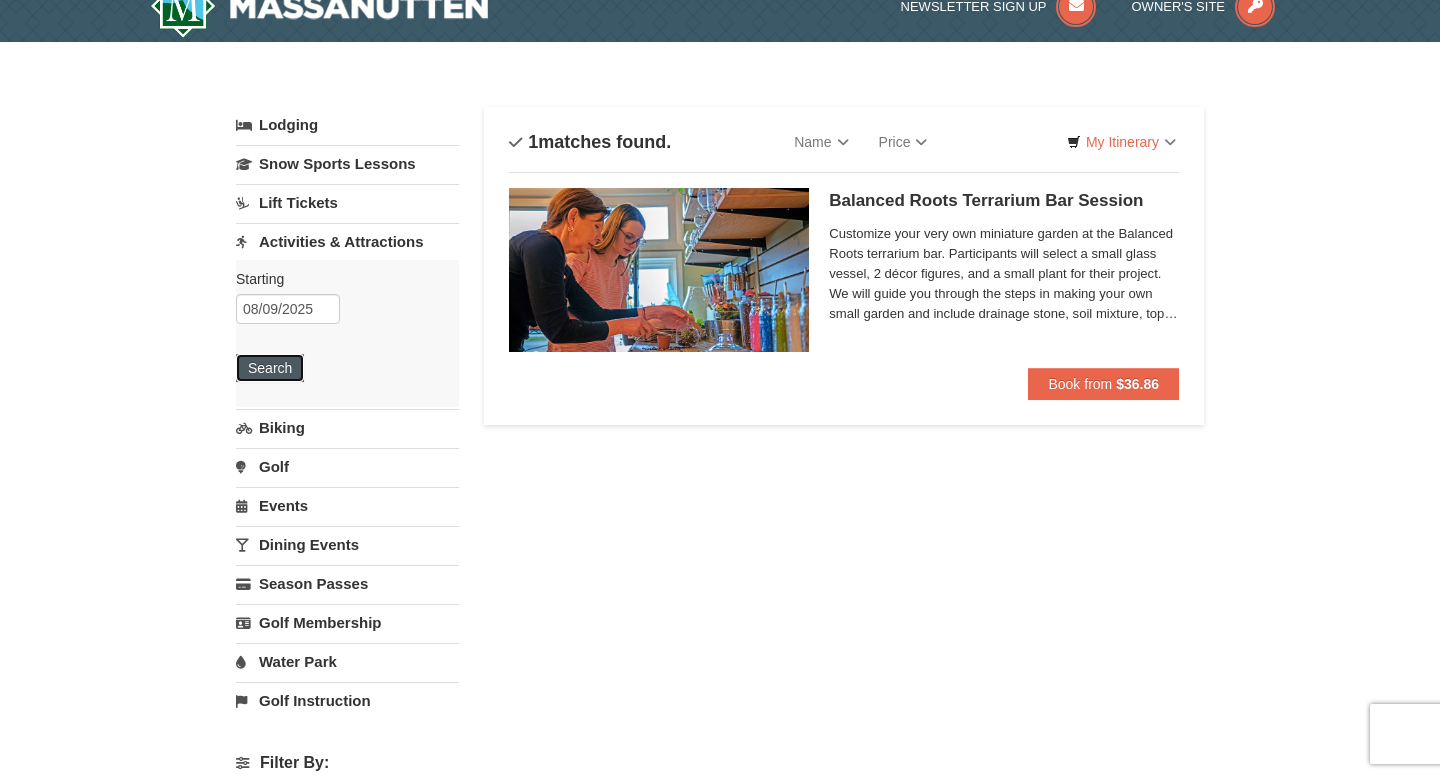 click on "Search" at bounding box center (270, 368) 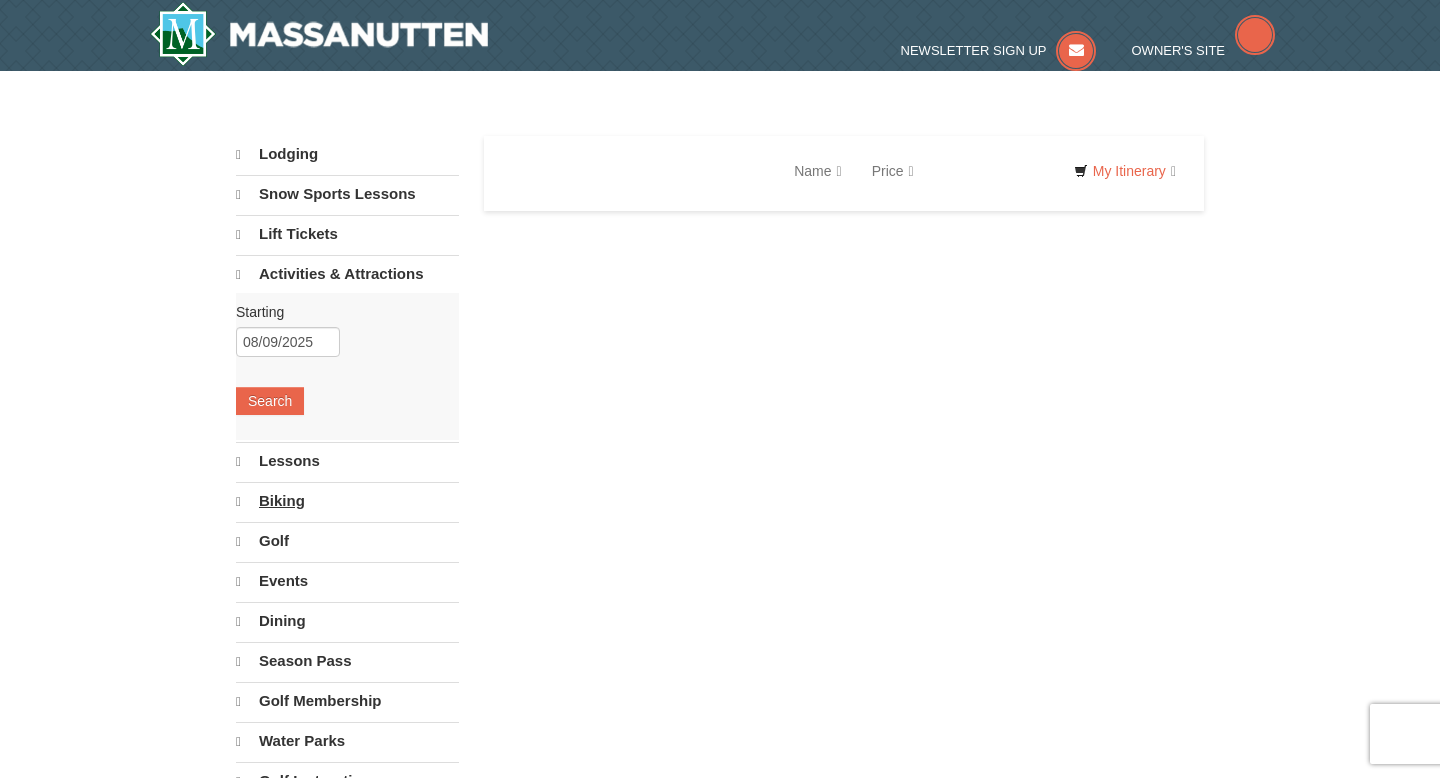 scroll, scrollTop: 0, scrollLeft: 0, axis: both 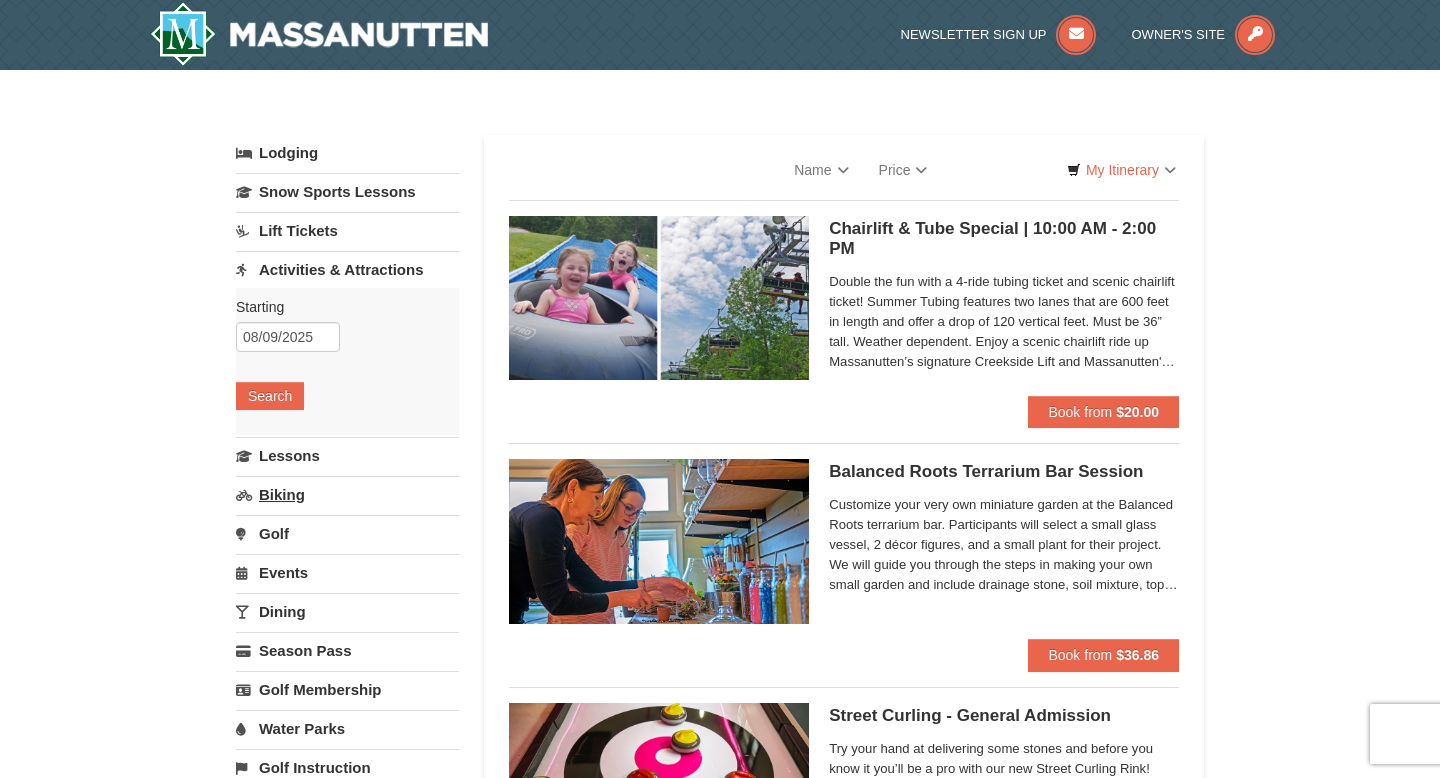 select on "8" 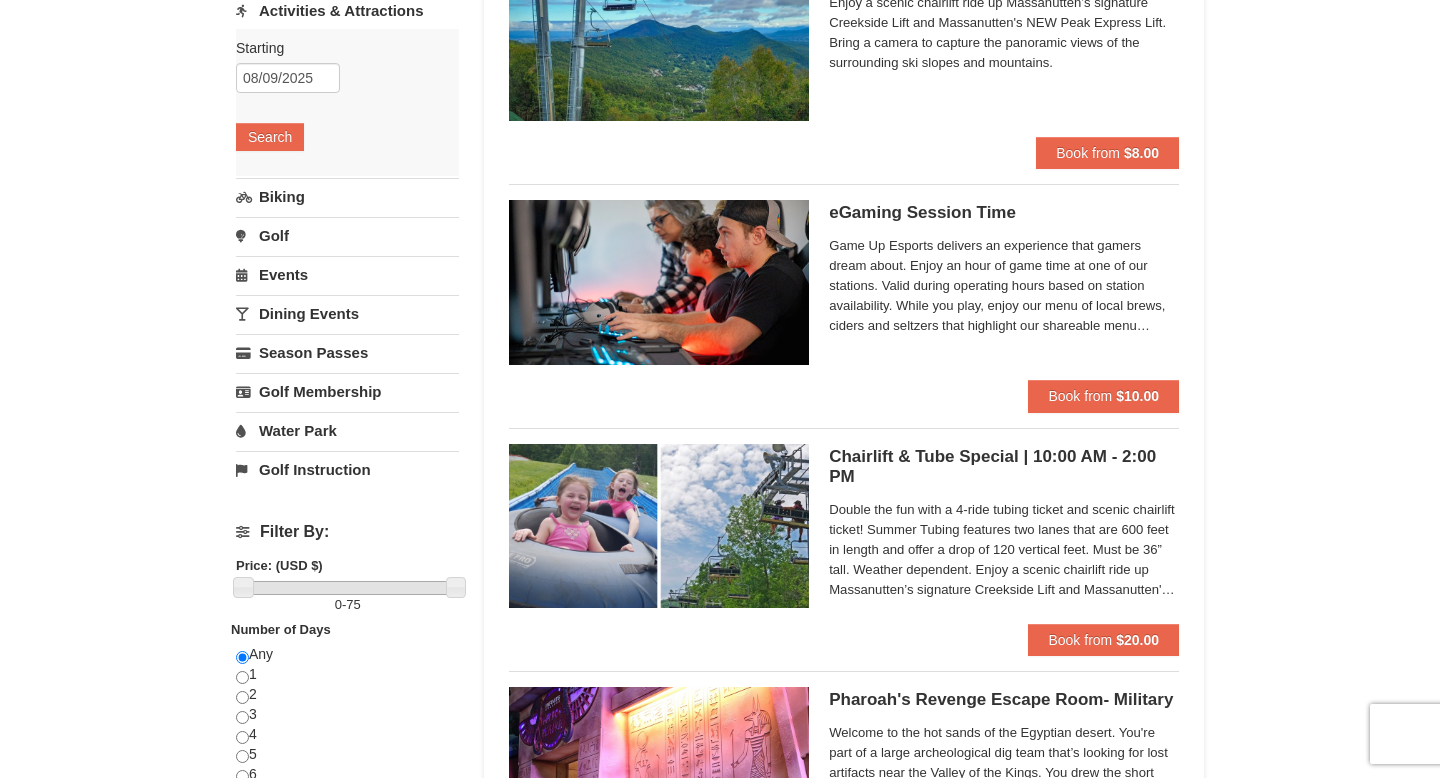 scroll, scrollTop: 0, scrollLeft: 0, axis: both 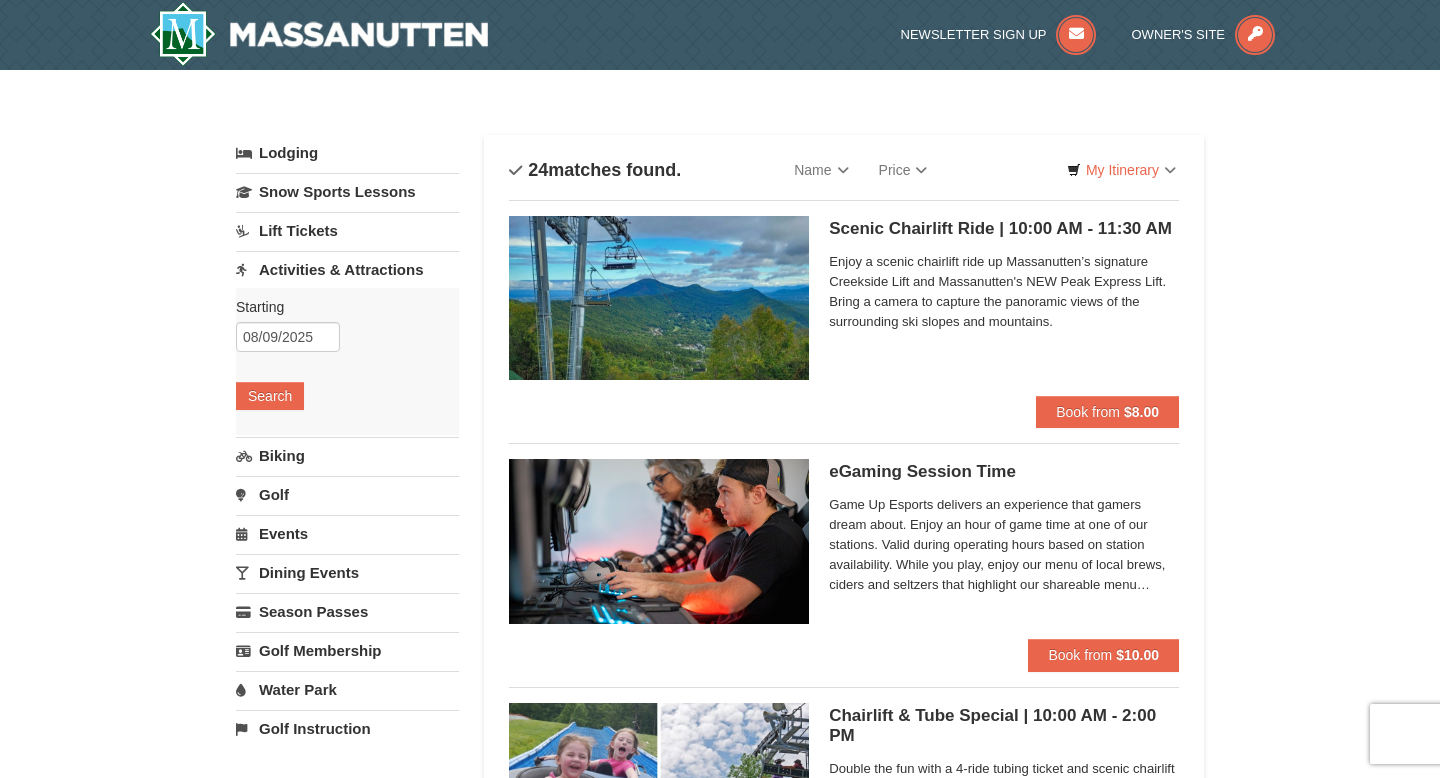 click on "Water Park" at bounding box center (347, 689) 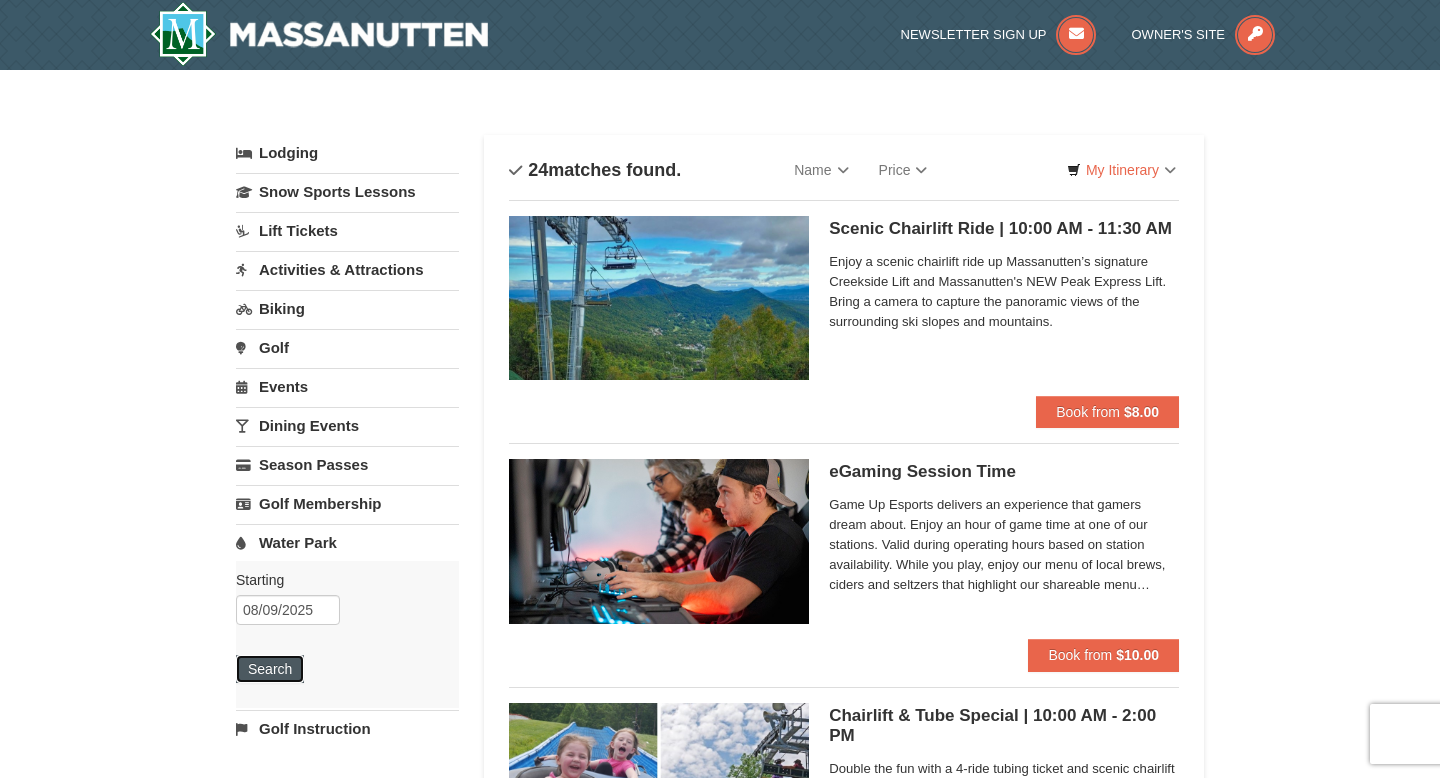 click on "Search" at bounding box center (270, 669) 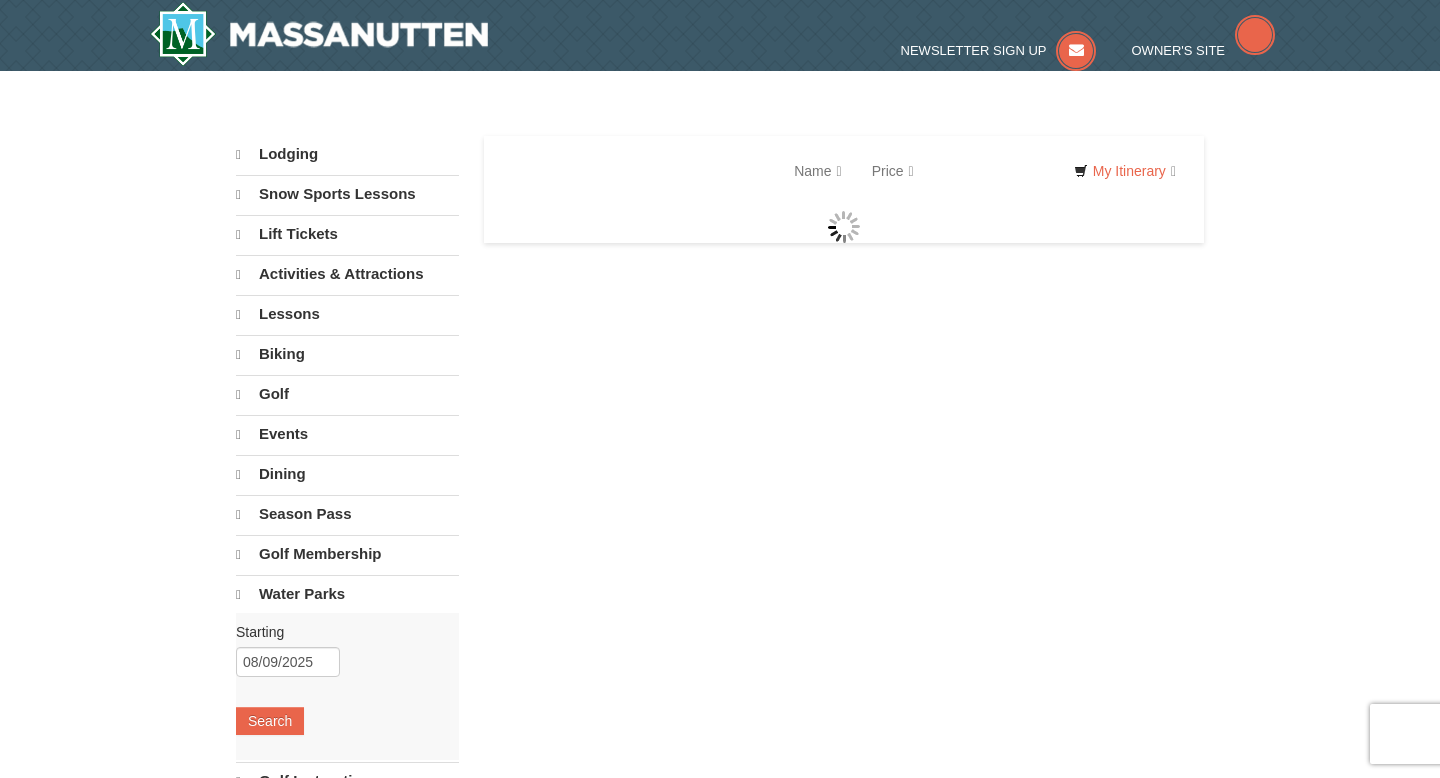 scroll, scrollTop: 0, scrollLeft: 0, axis: both 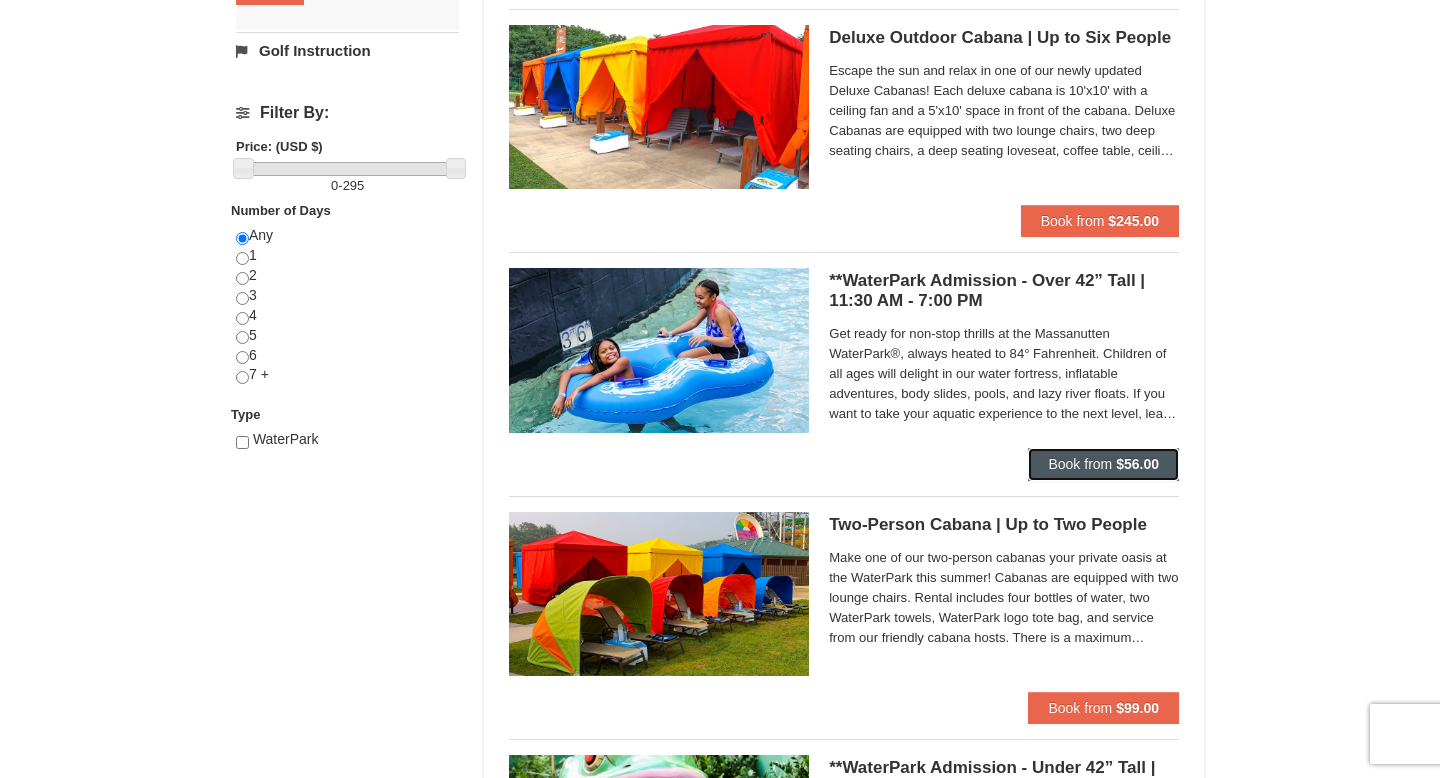 click on "Book from   $56.00" at bounding box center (1103, 464) 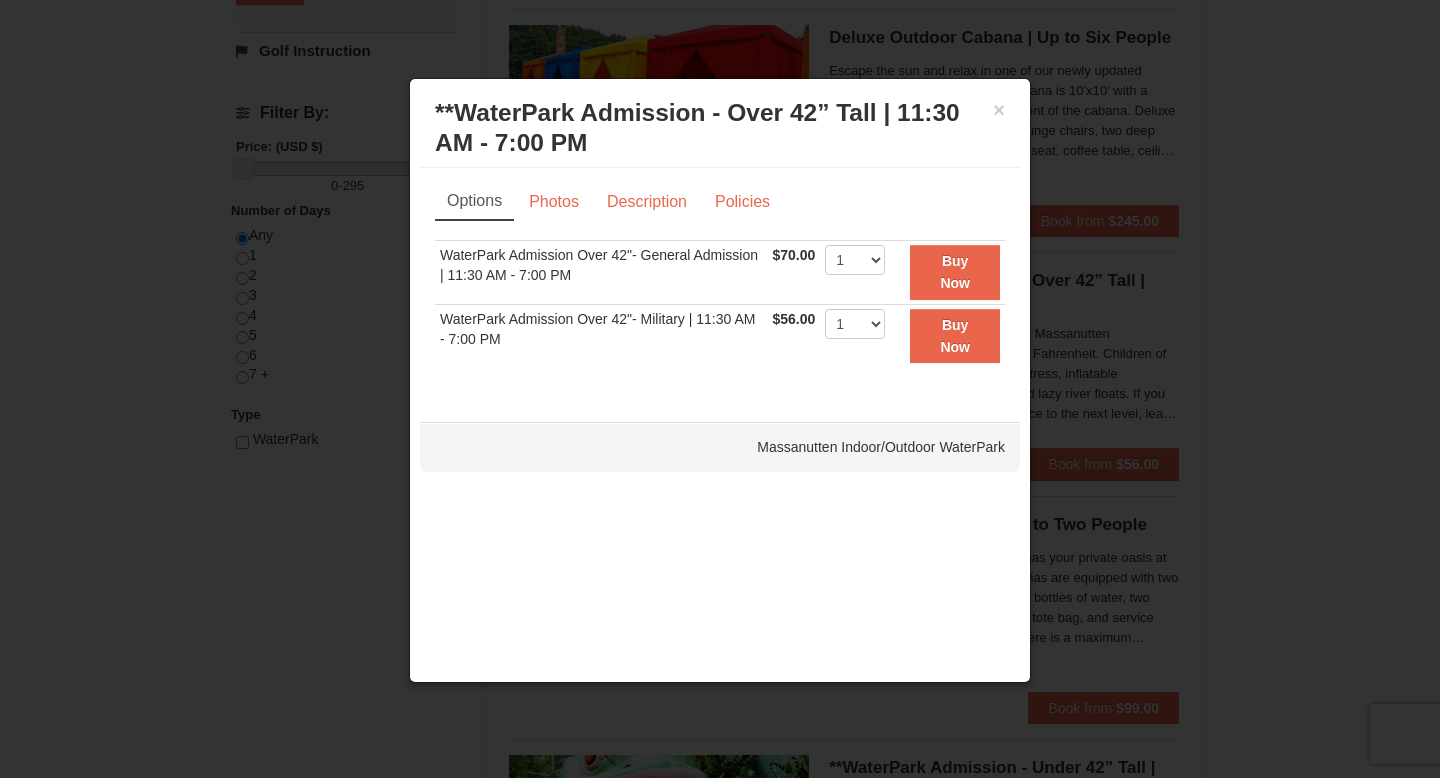 click at bounding box center [720, 389] 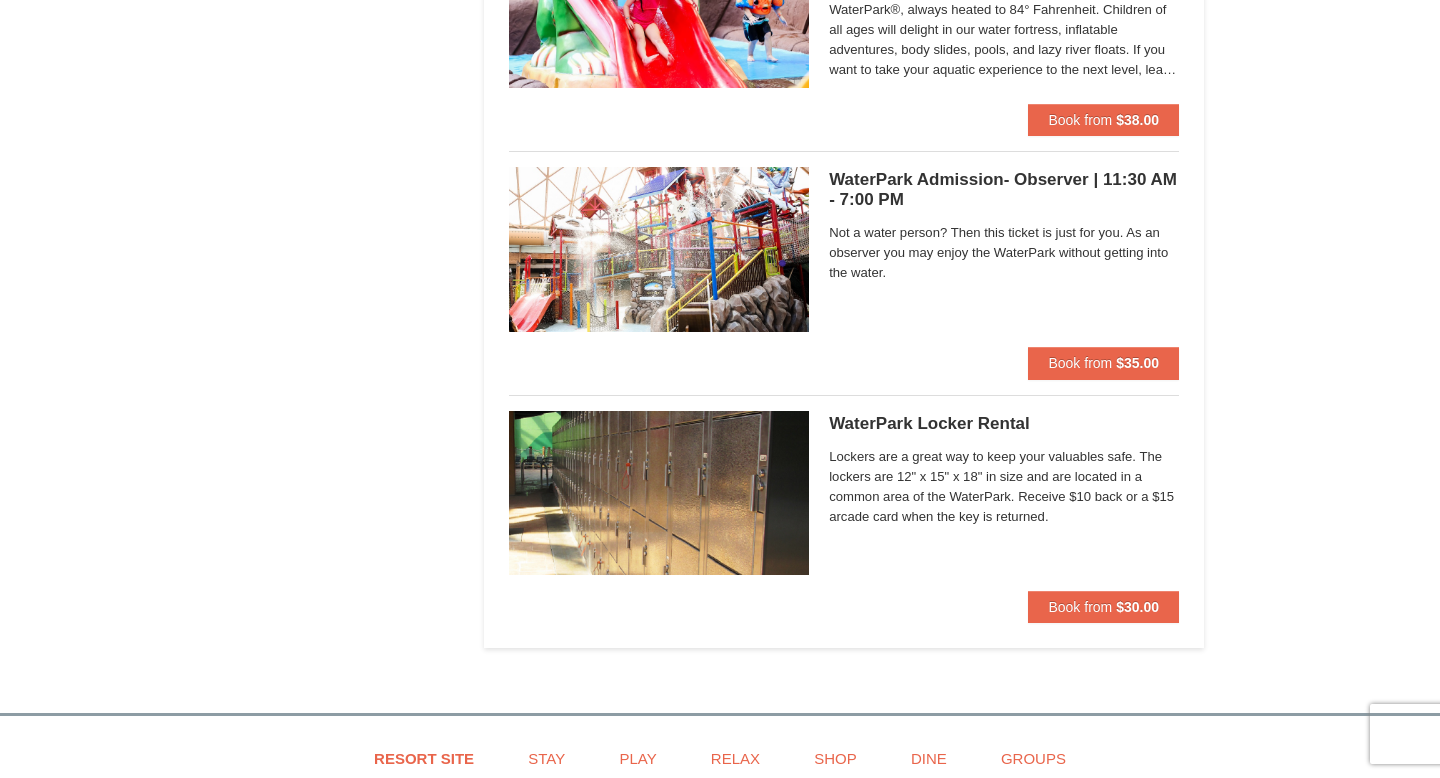 scroll, scrollTop: 1536, scrollLeft: 0, axis: vertical 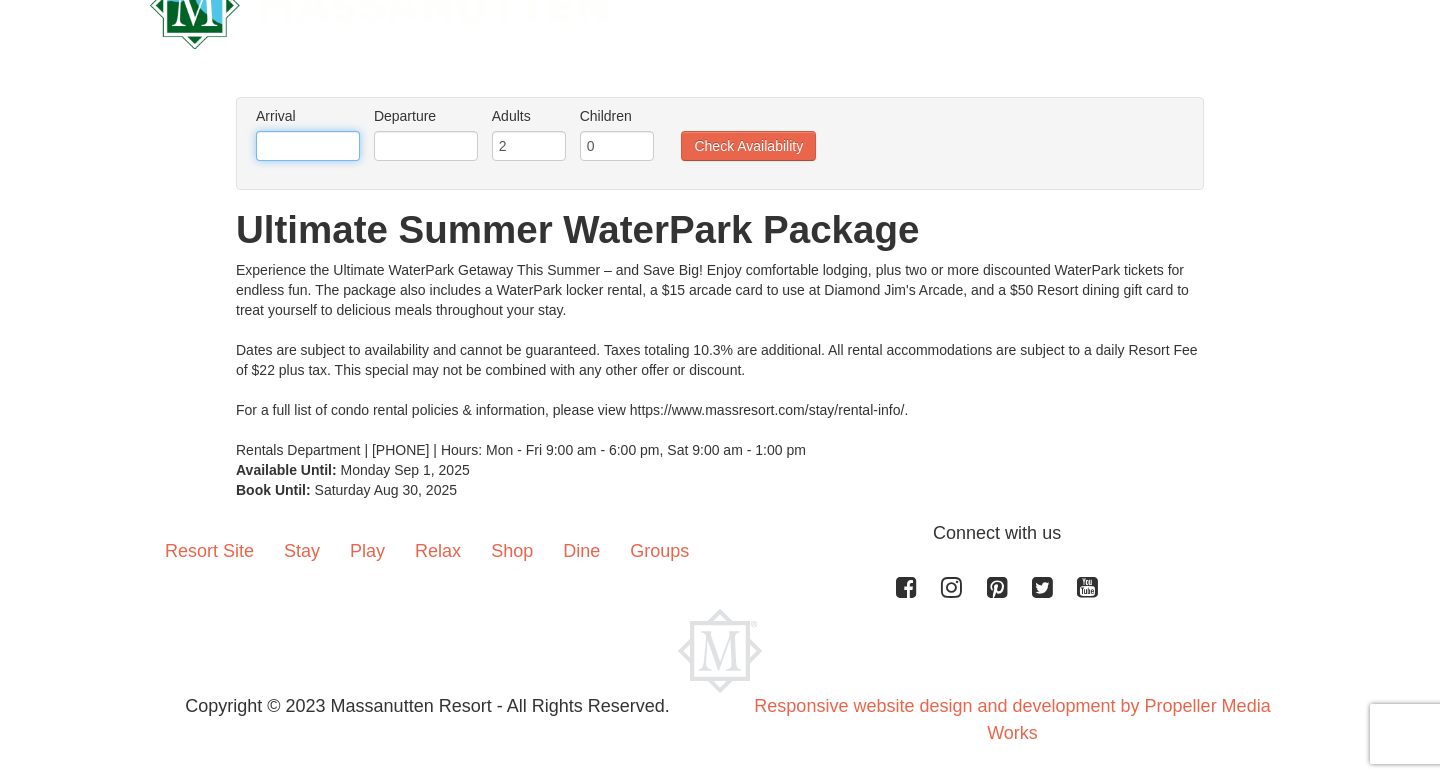 click at bounding box center (308, 146) 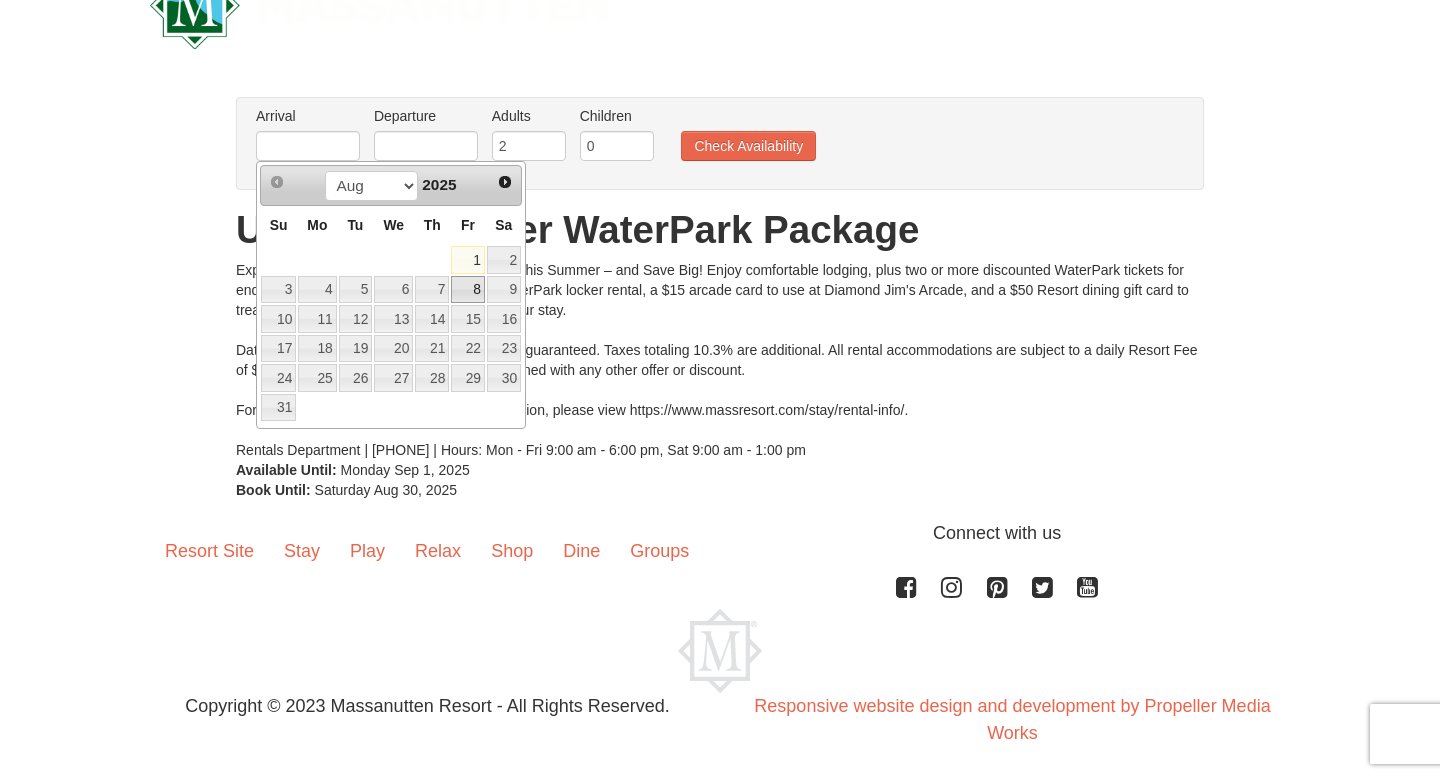click on "8" at bounding box center (468, 290) 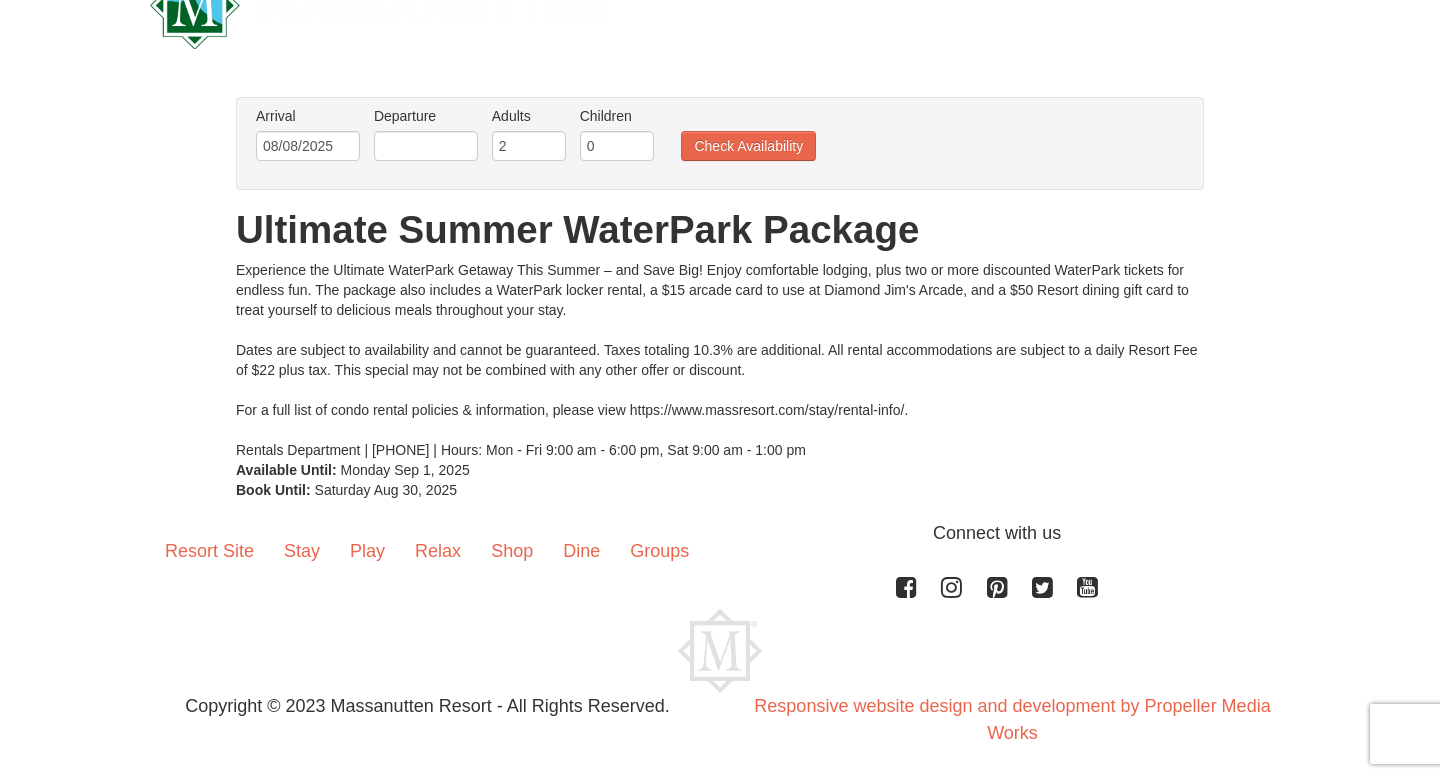 click on "Departure Please format dates MM/DD/YYYY Please format dates MM/DD/YYYY" at bounding box center (426, 138) 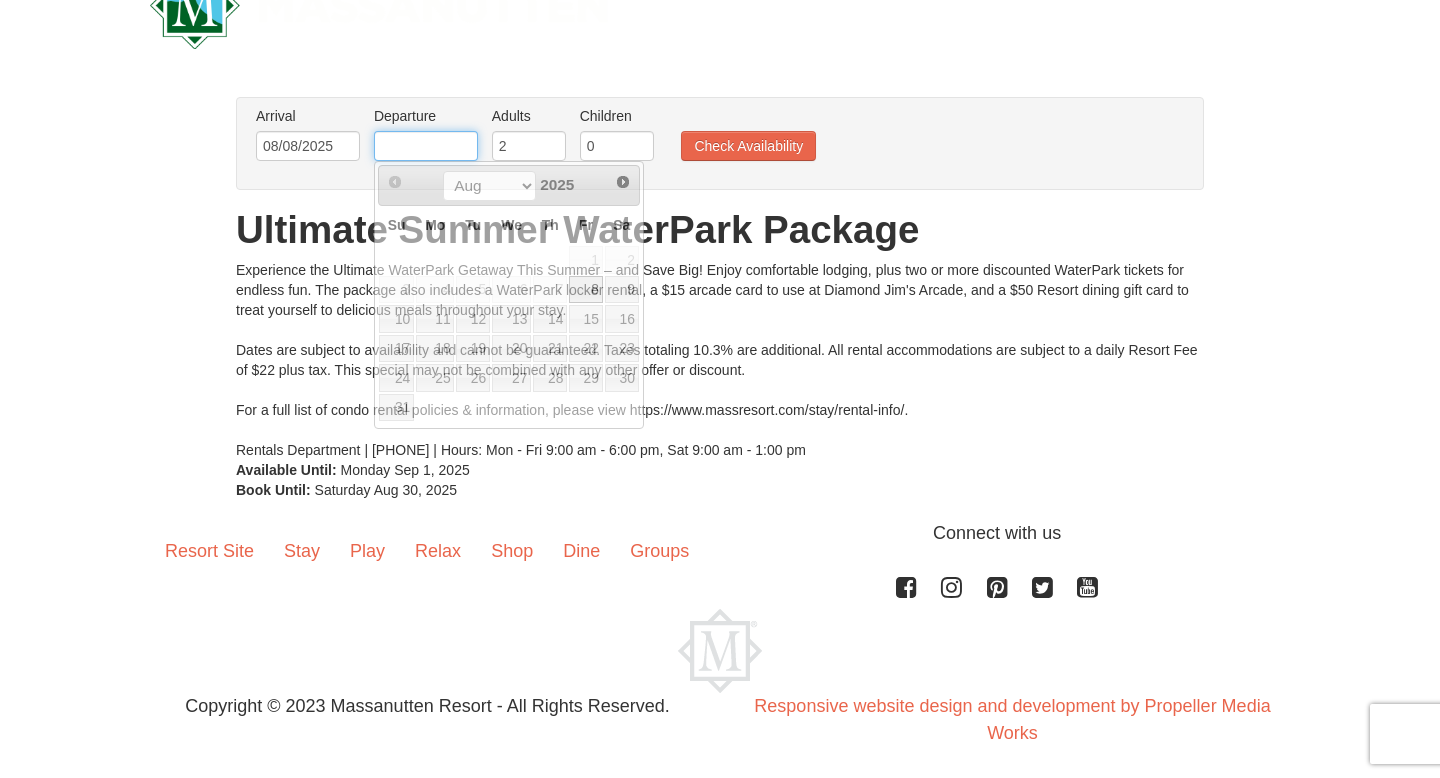 click at bounding box center (426, 146) 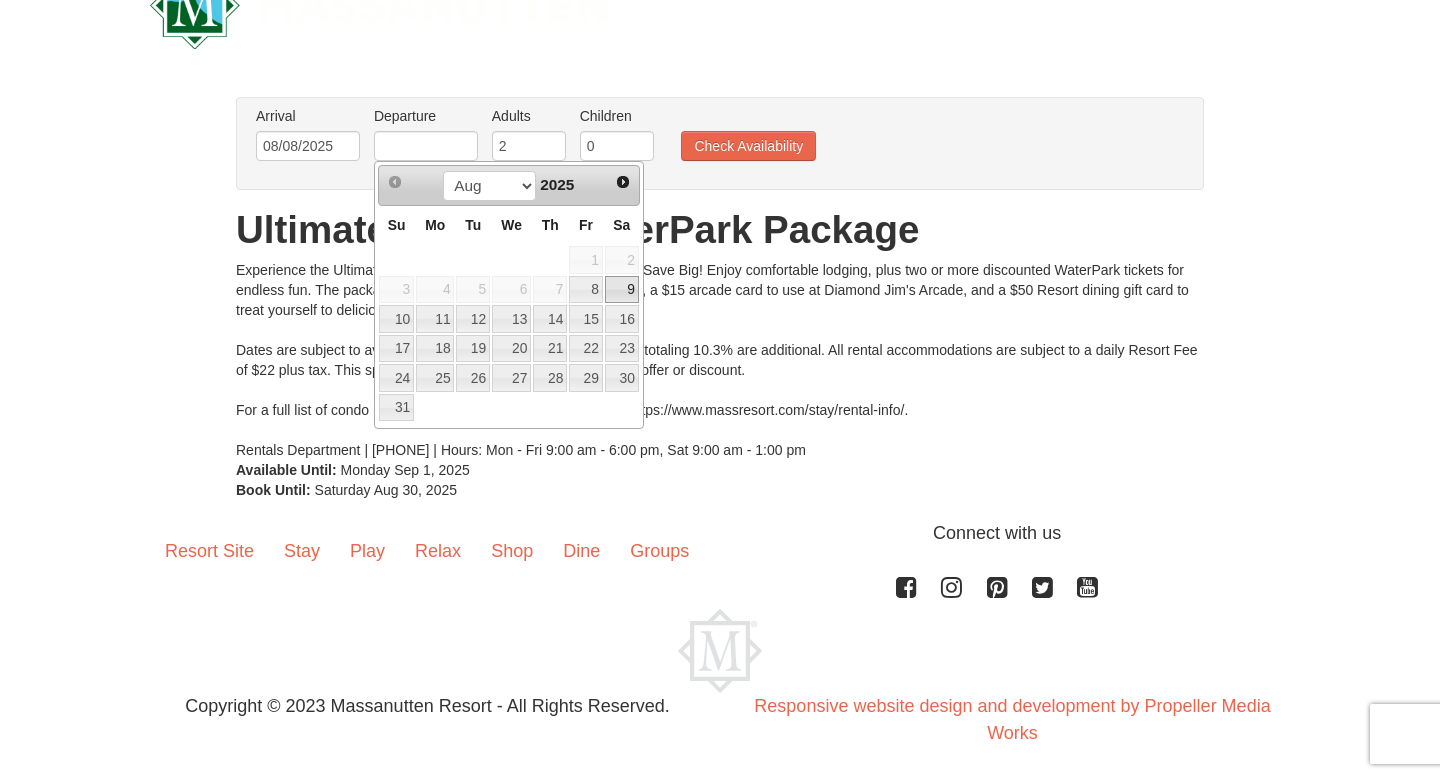 click on "9" at bounding box center (622, 290) 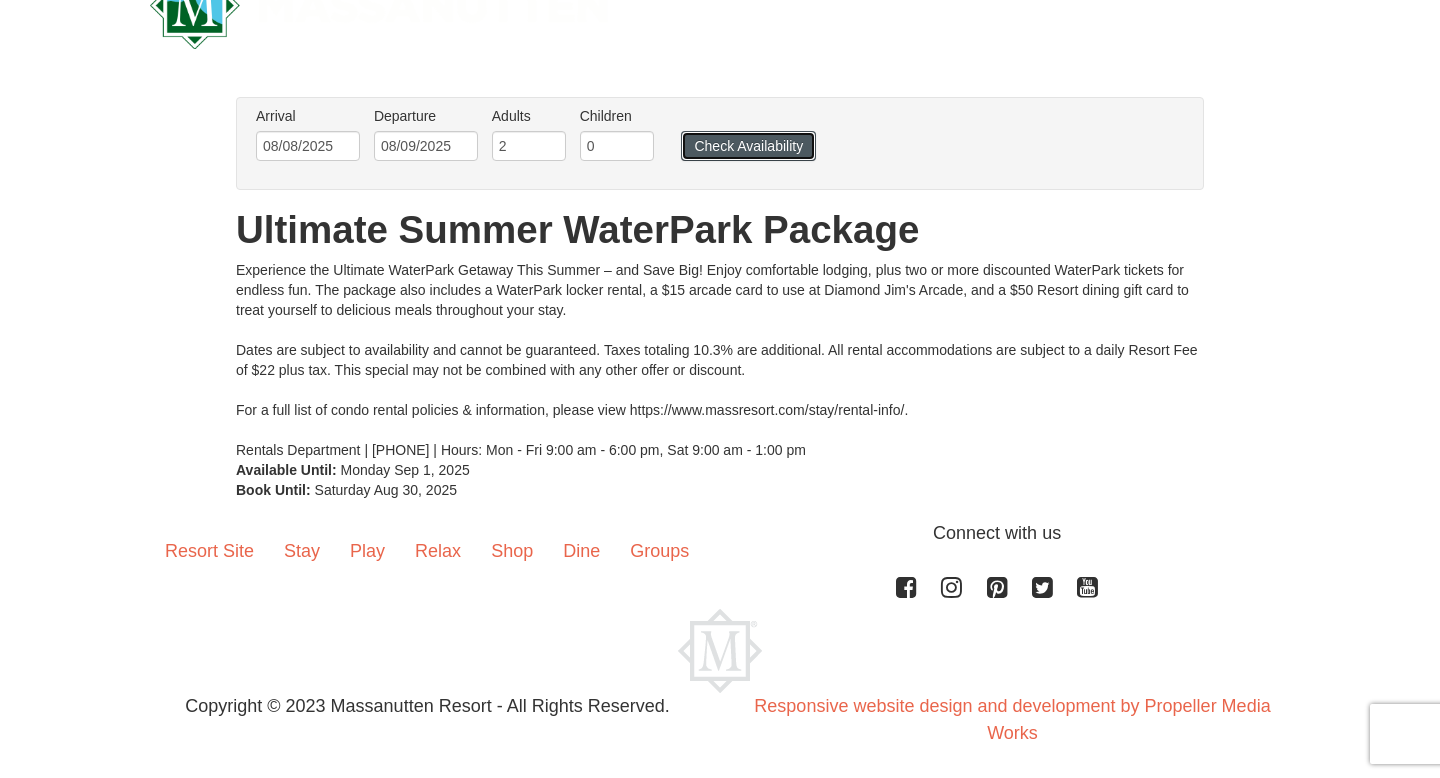 click on "Check Availability" at bounding box center (748, 146) 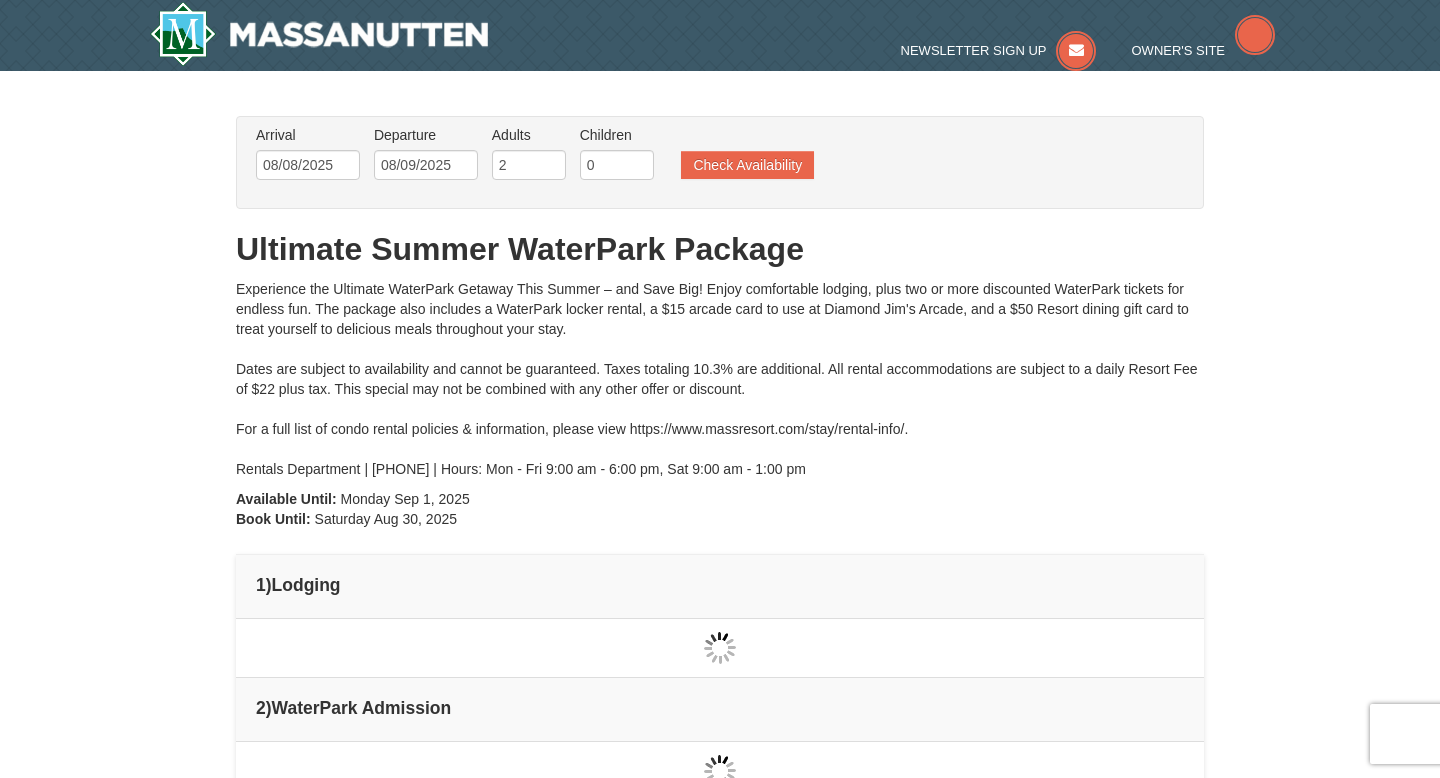 scroll, scrollTop: 0, scrollLeft: 0, axis: both 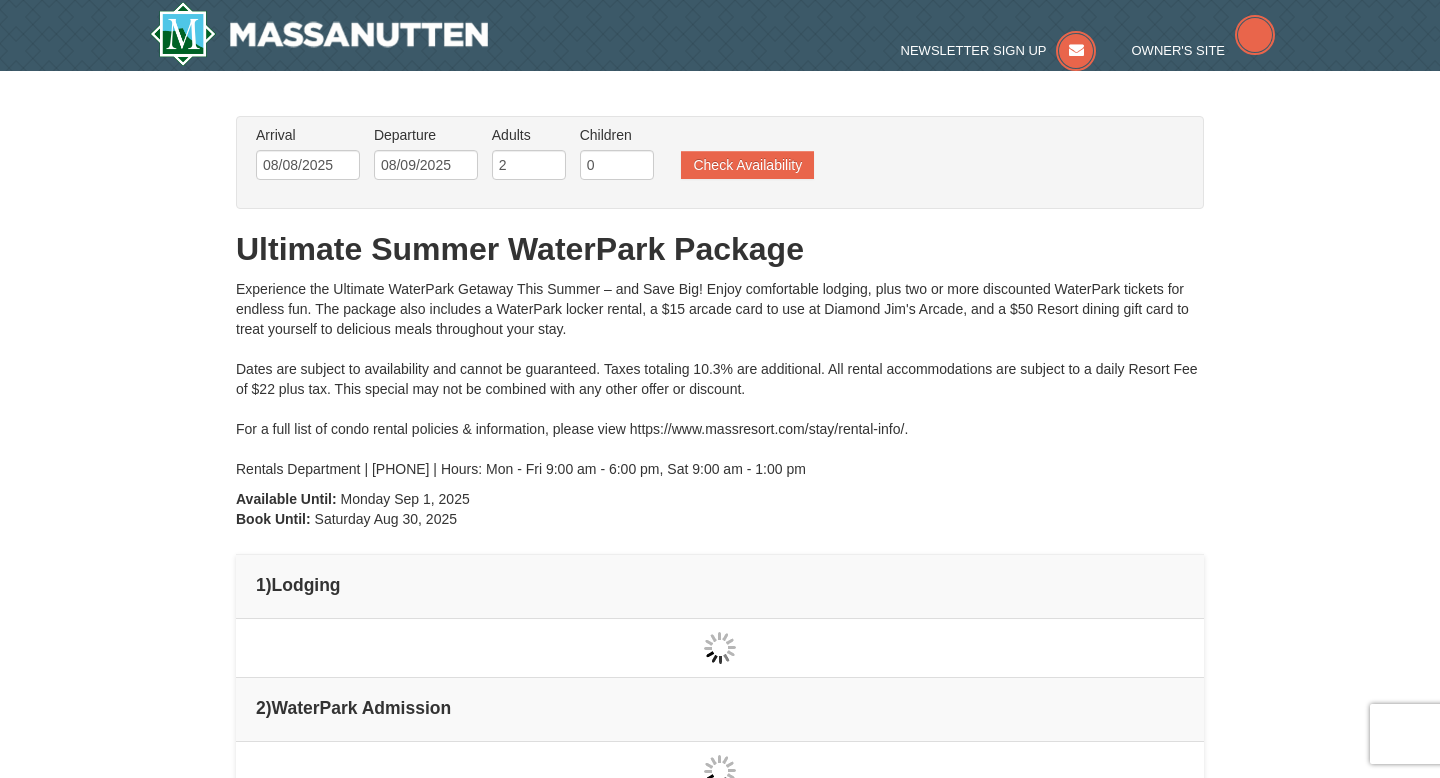 type on "08/08/2025" 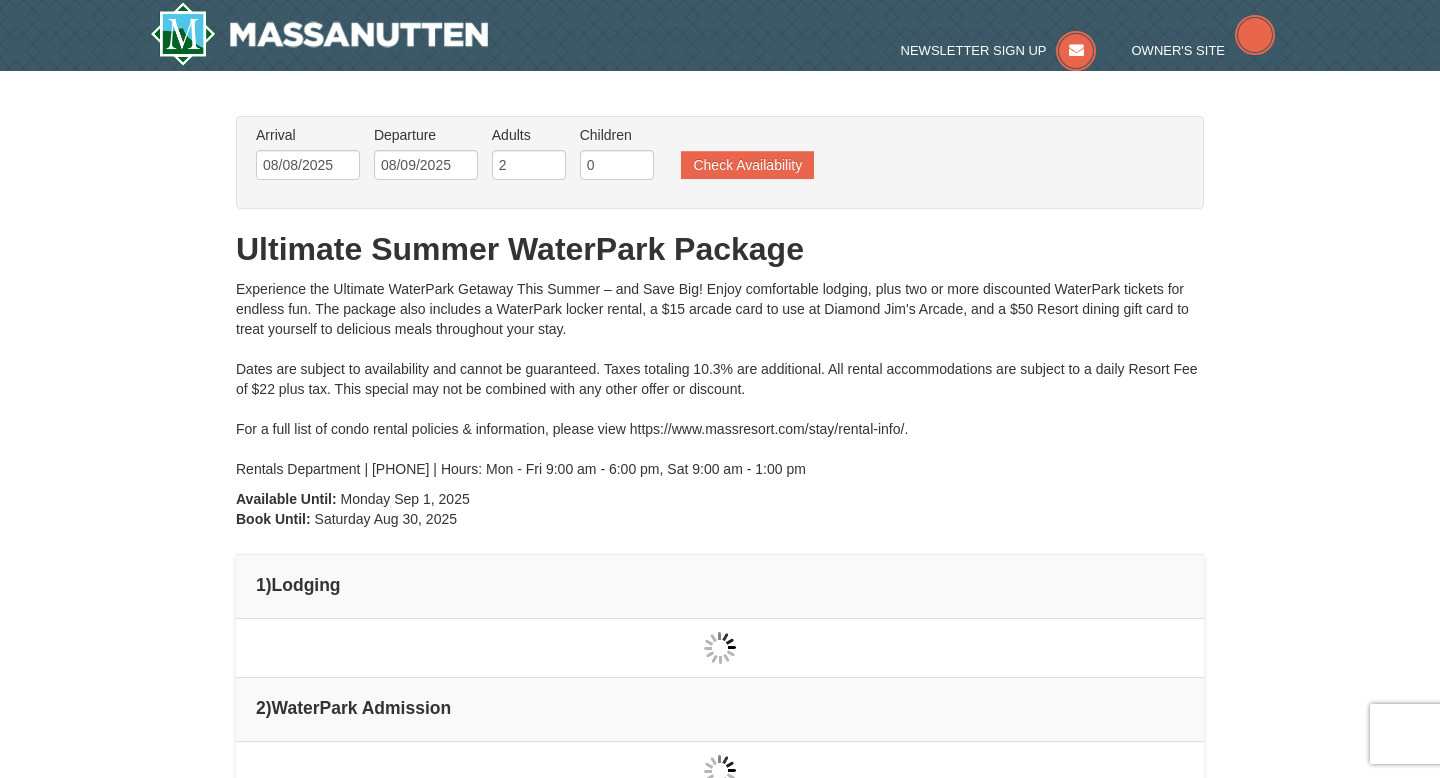 type on "08/08/2025" 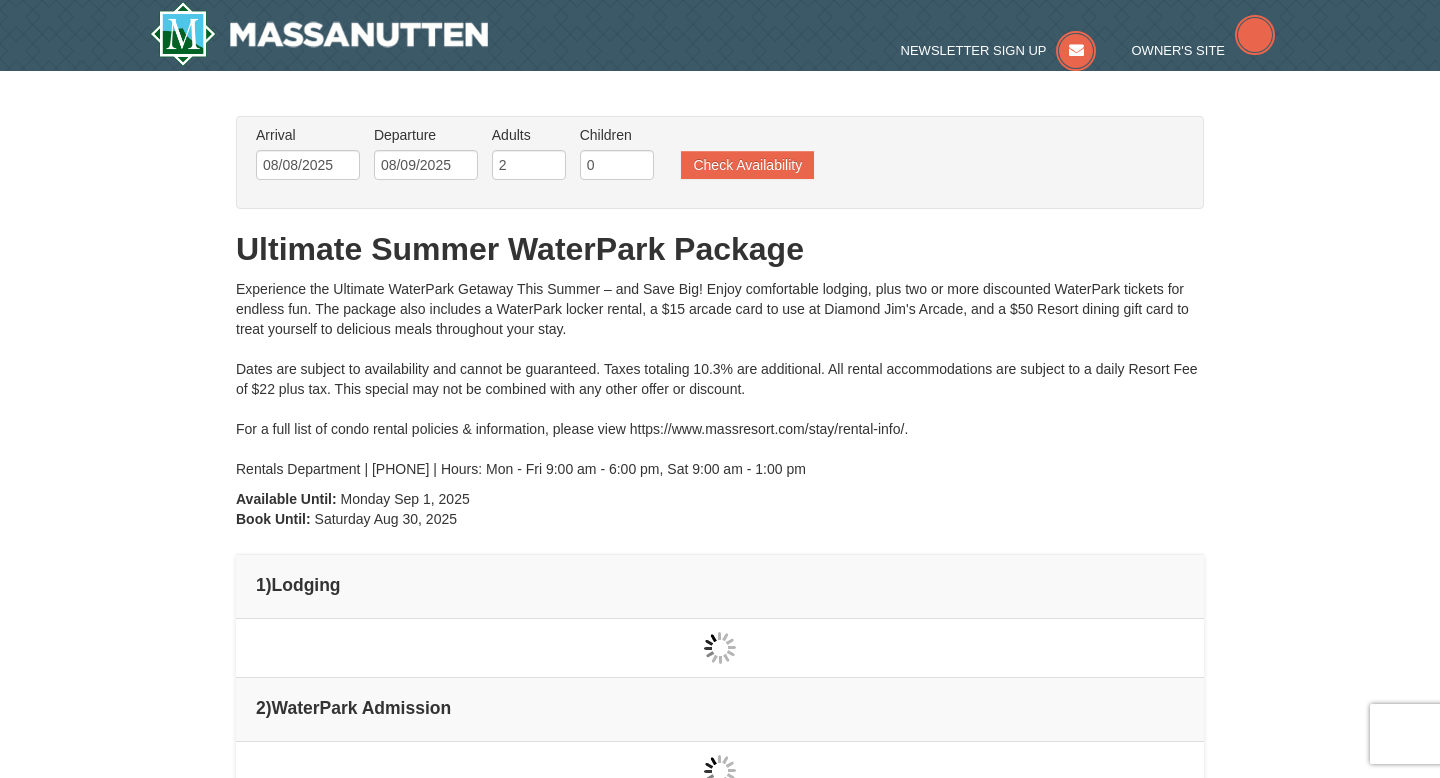 type on "08/08/2025" 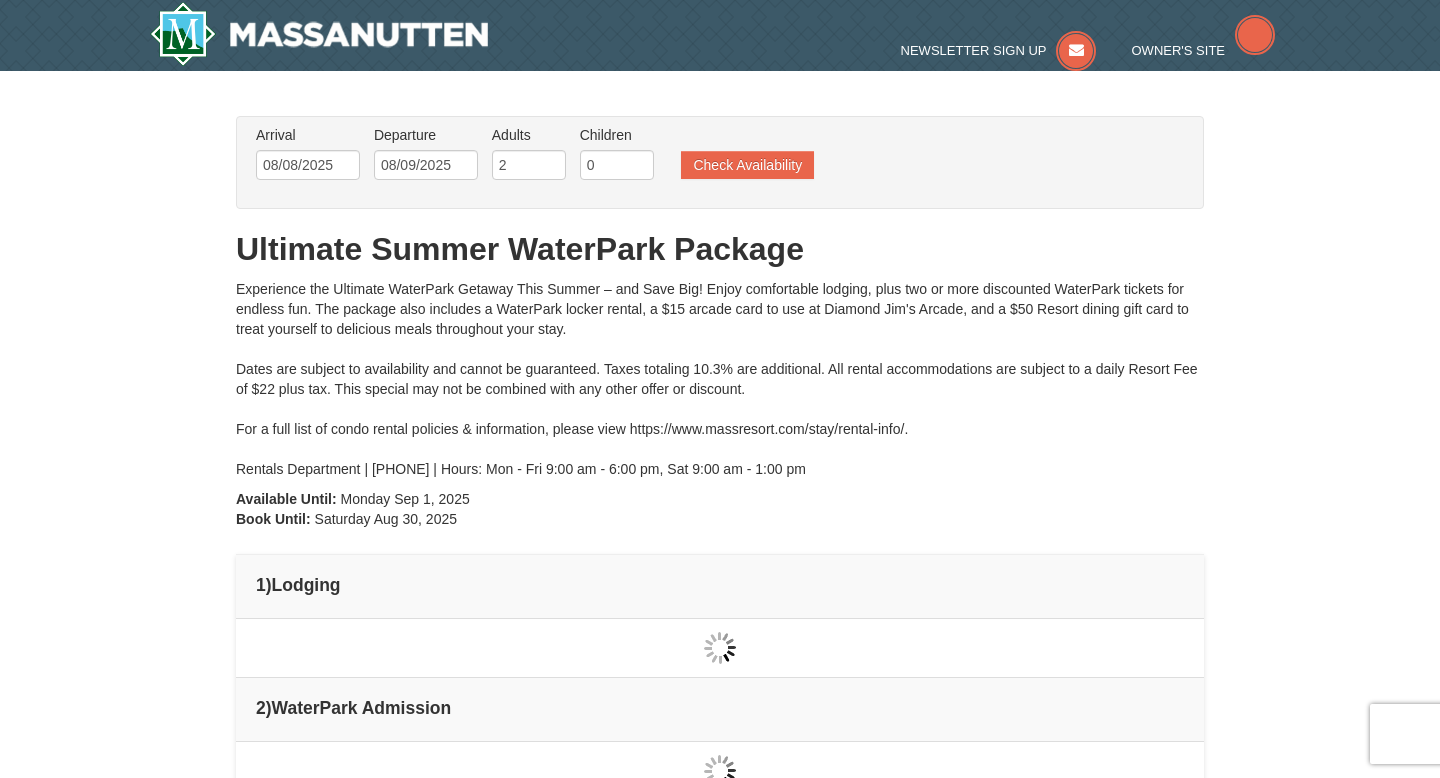 type on "08/08/2025" 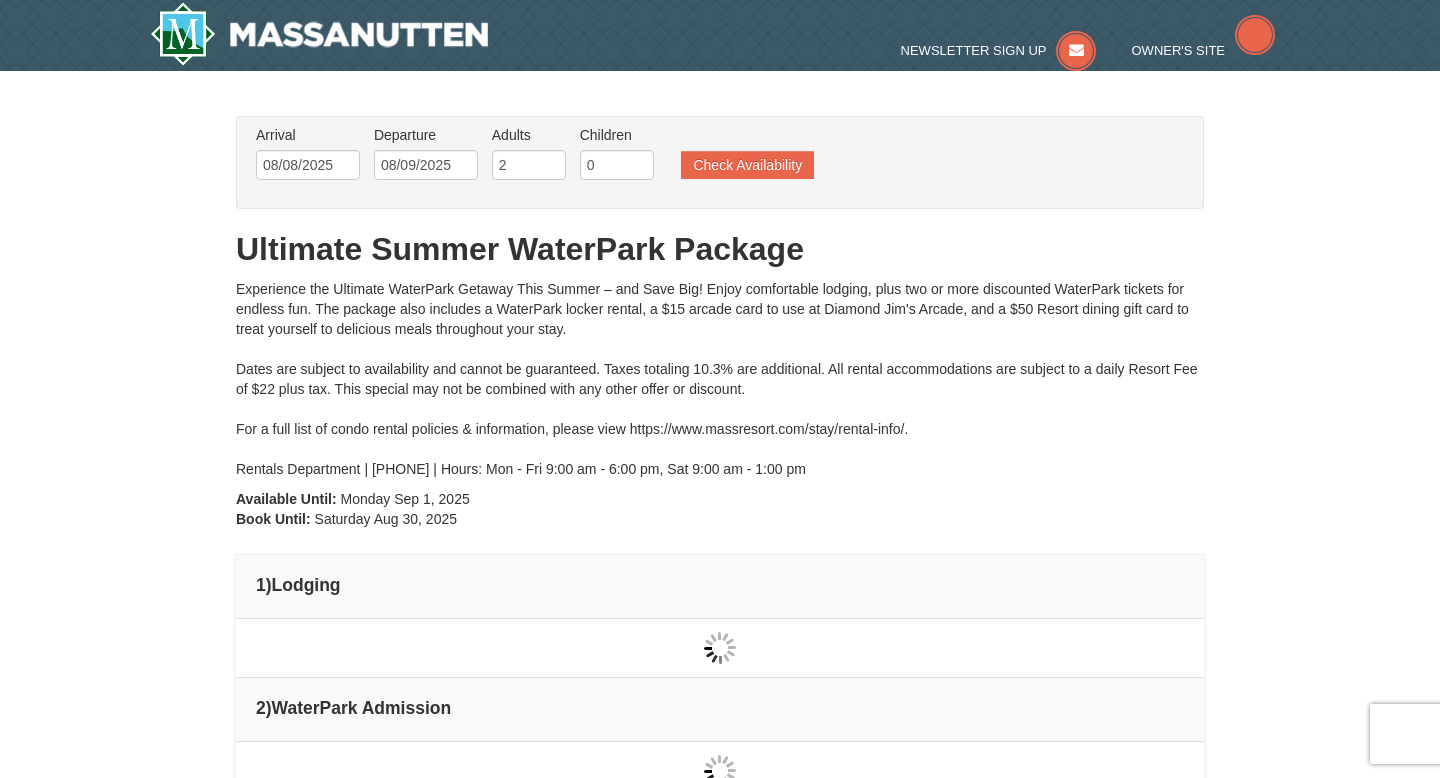 scroll, scrollTop: 0, scrollLeft: 0, axis: both 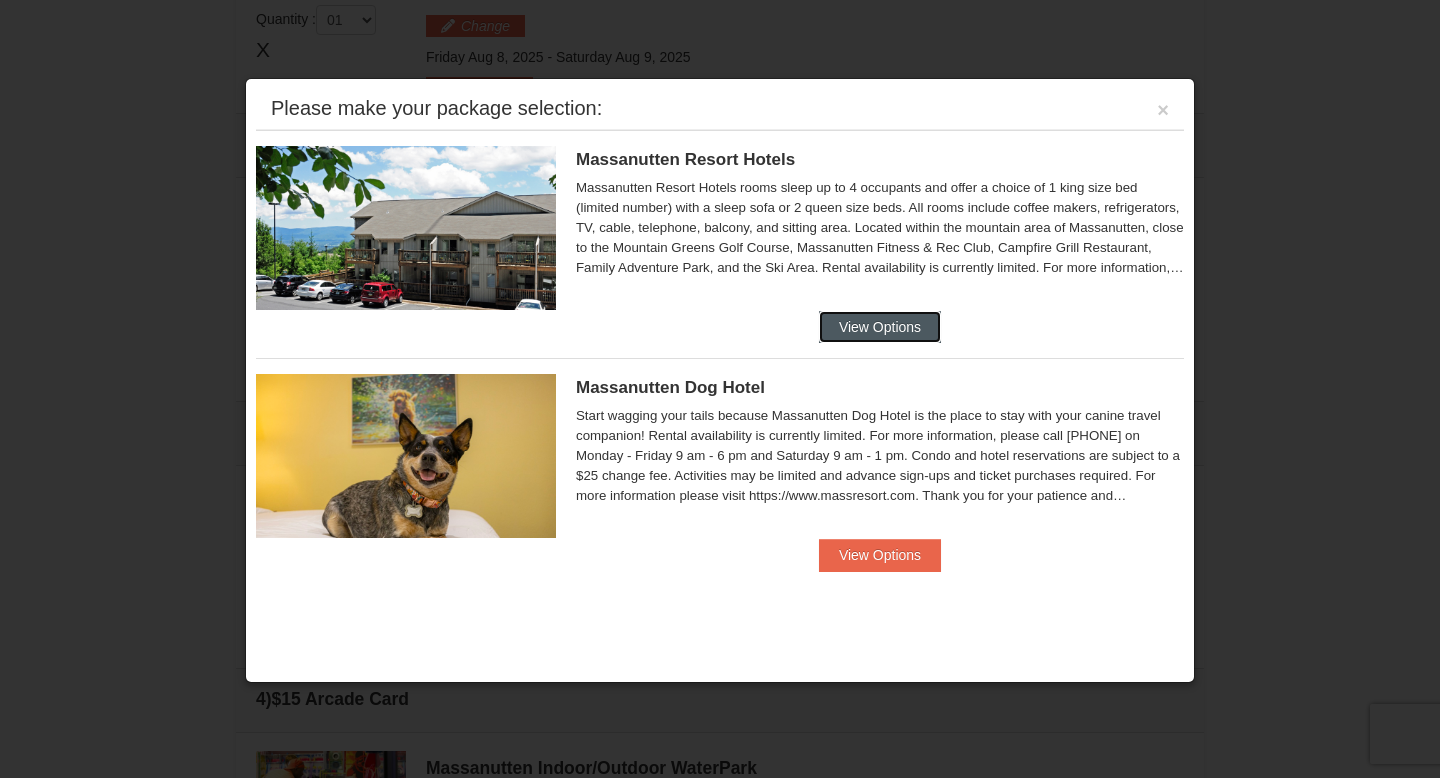 click on "View Options" at bounding box center [880, 327] 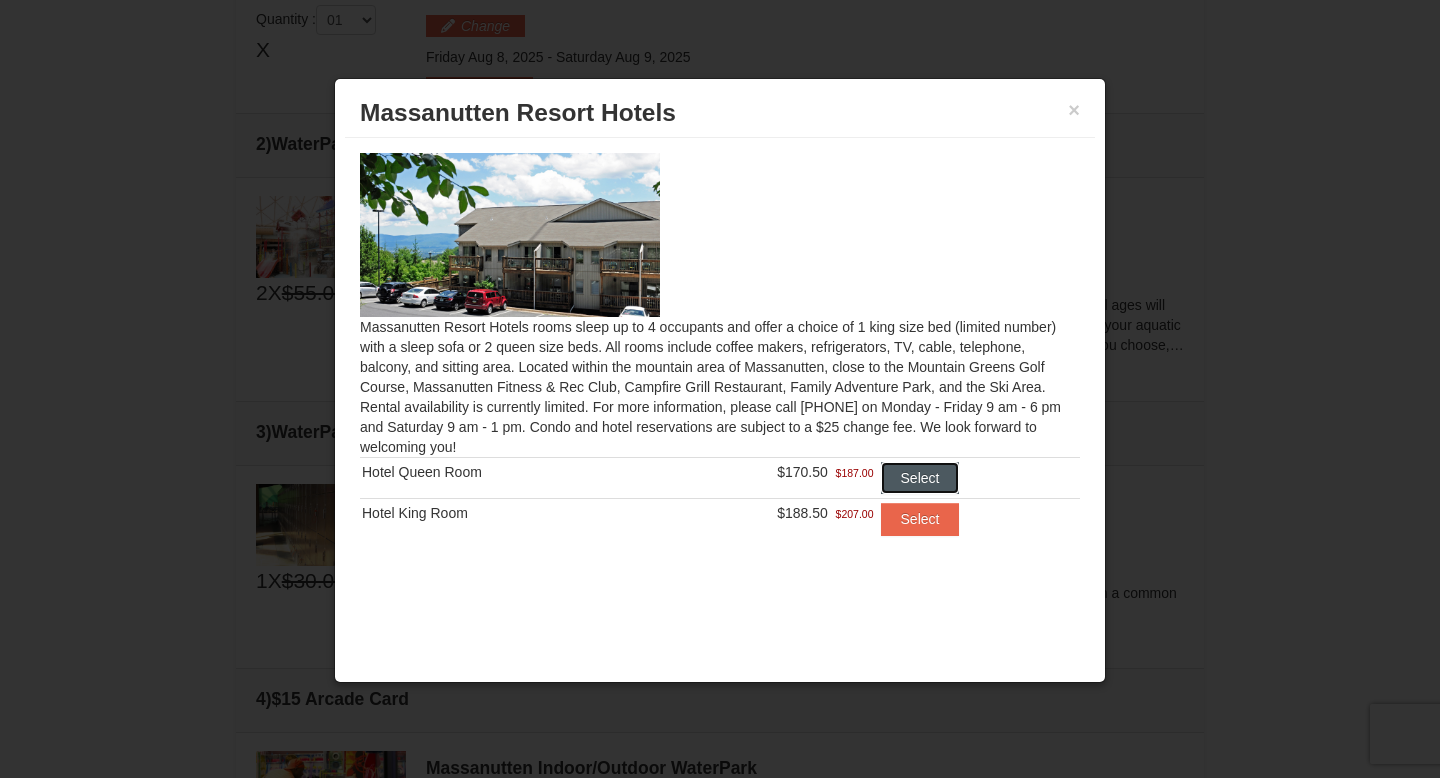 click on "Select" at bounding box center (920, 478) 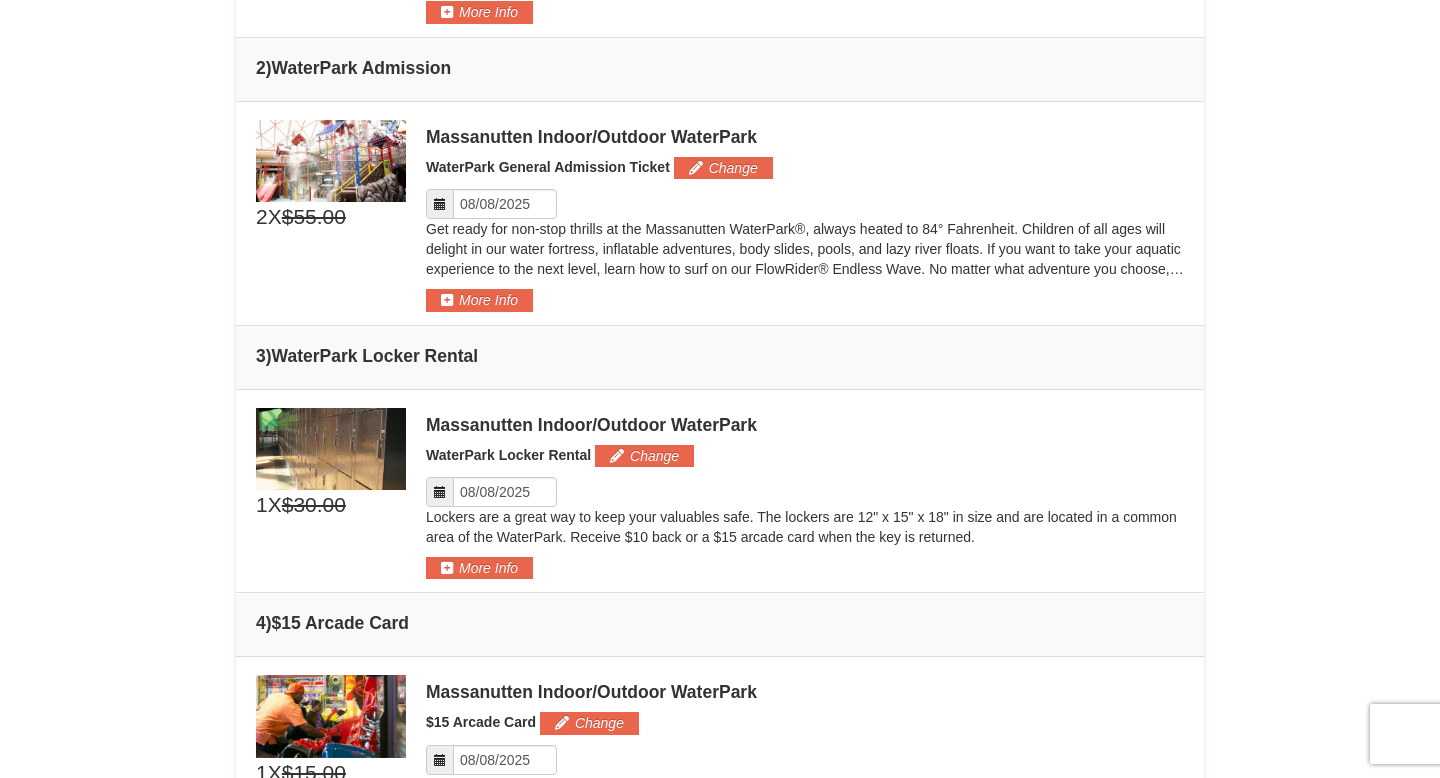 scroll, scrollTop: 830, scrollLeft: 0, axis: vertical 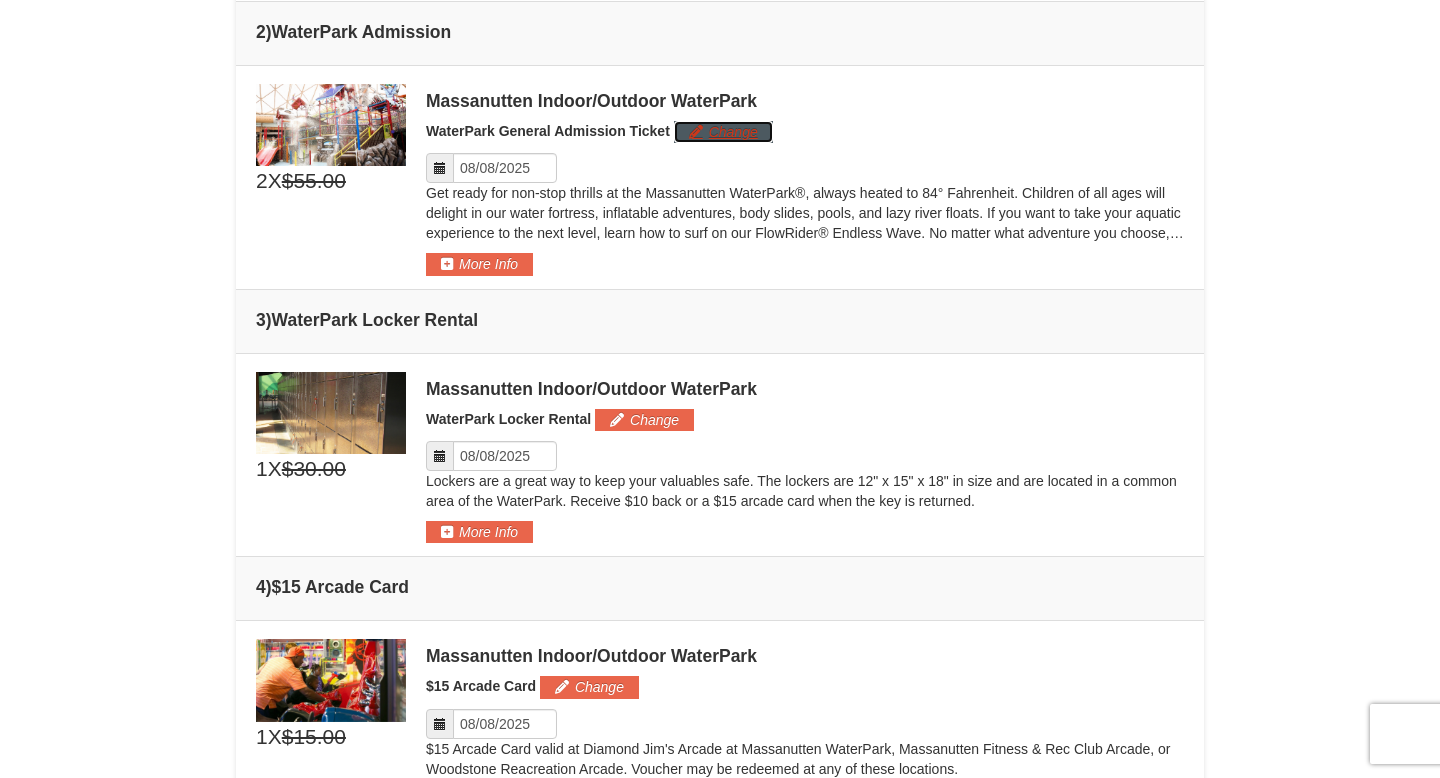 click on "Change" at bounding box center (723, 132) 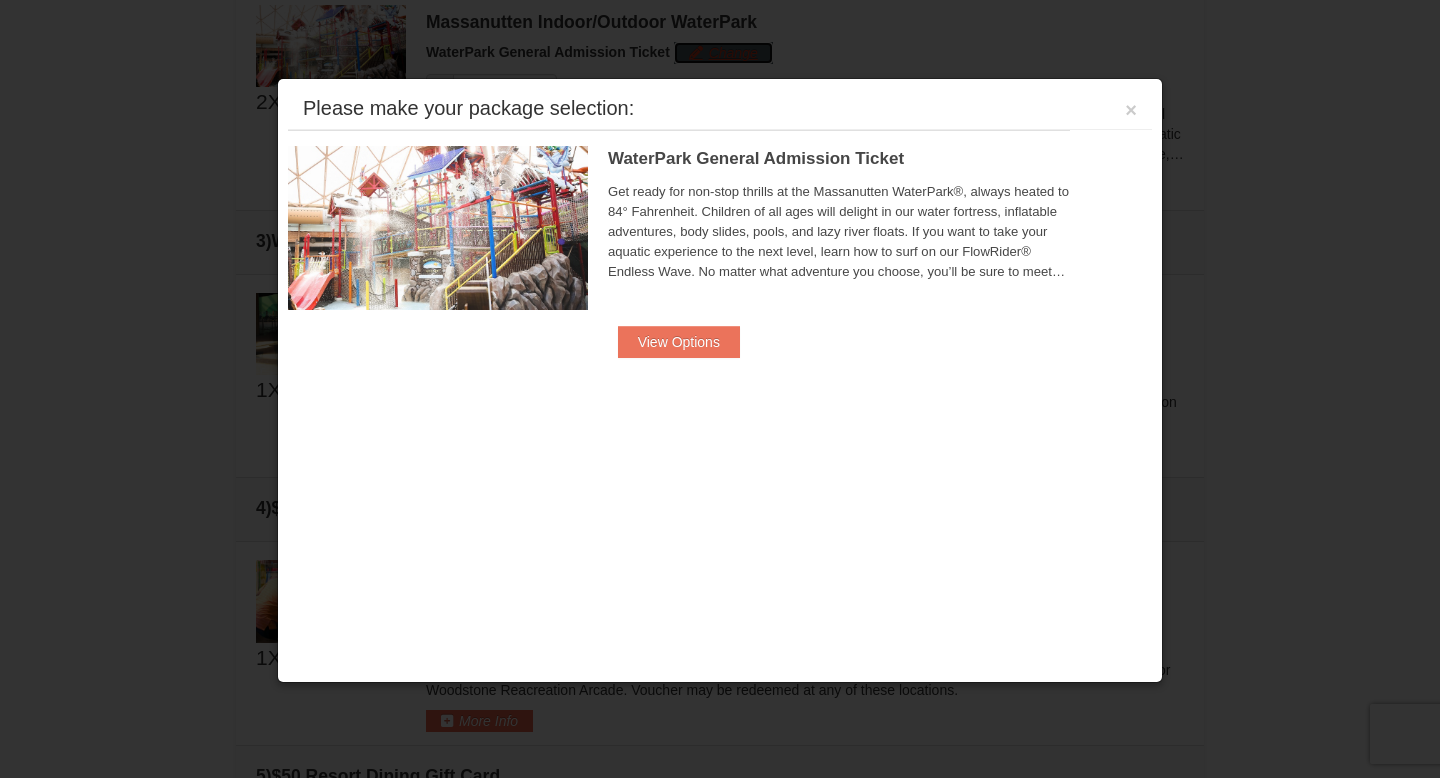 scroll, scrollTop: 914, scrollLeft: 0, axis: vertical 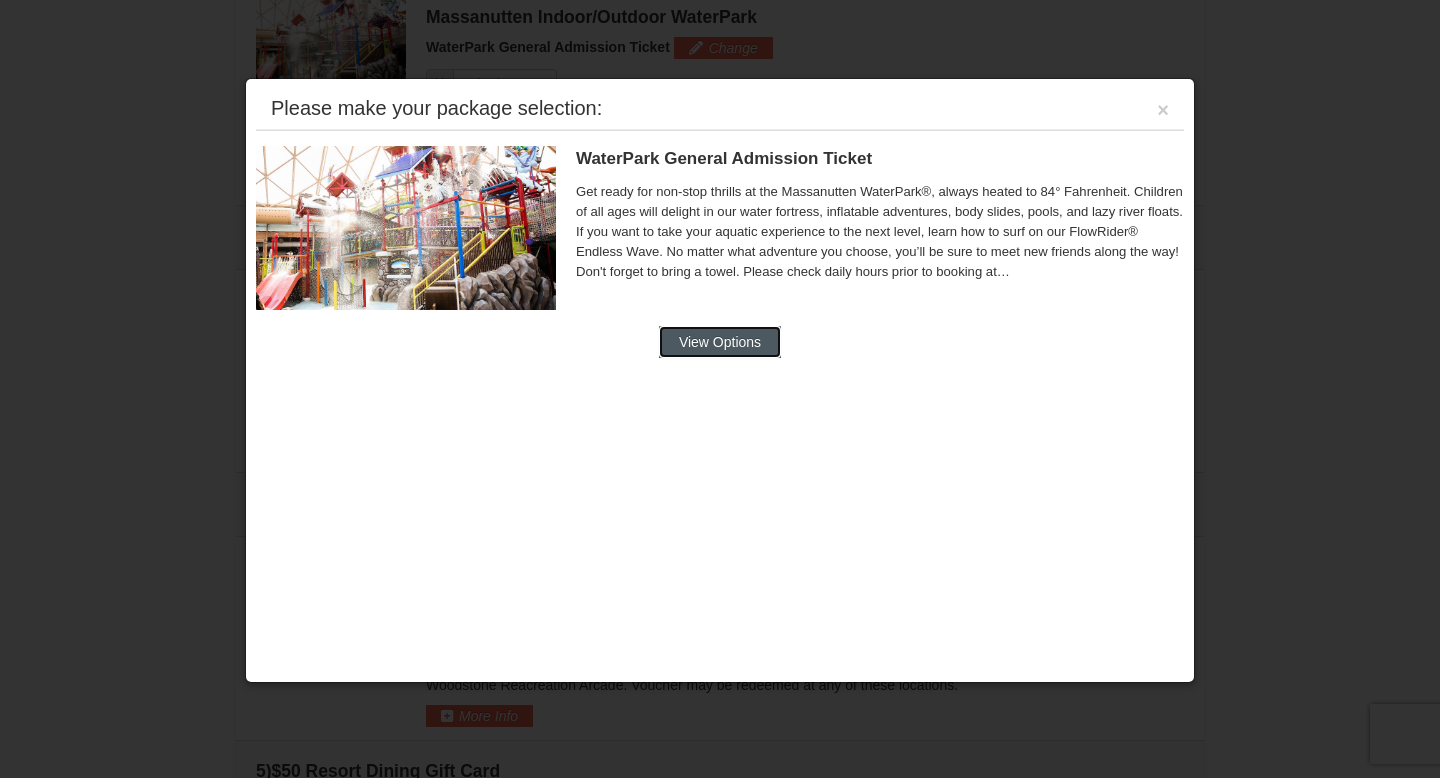 click on "View Options" at bounding box center (720, 342) 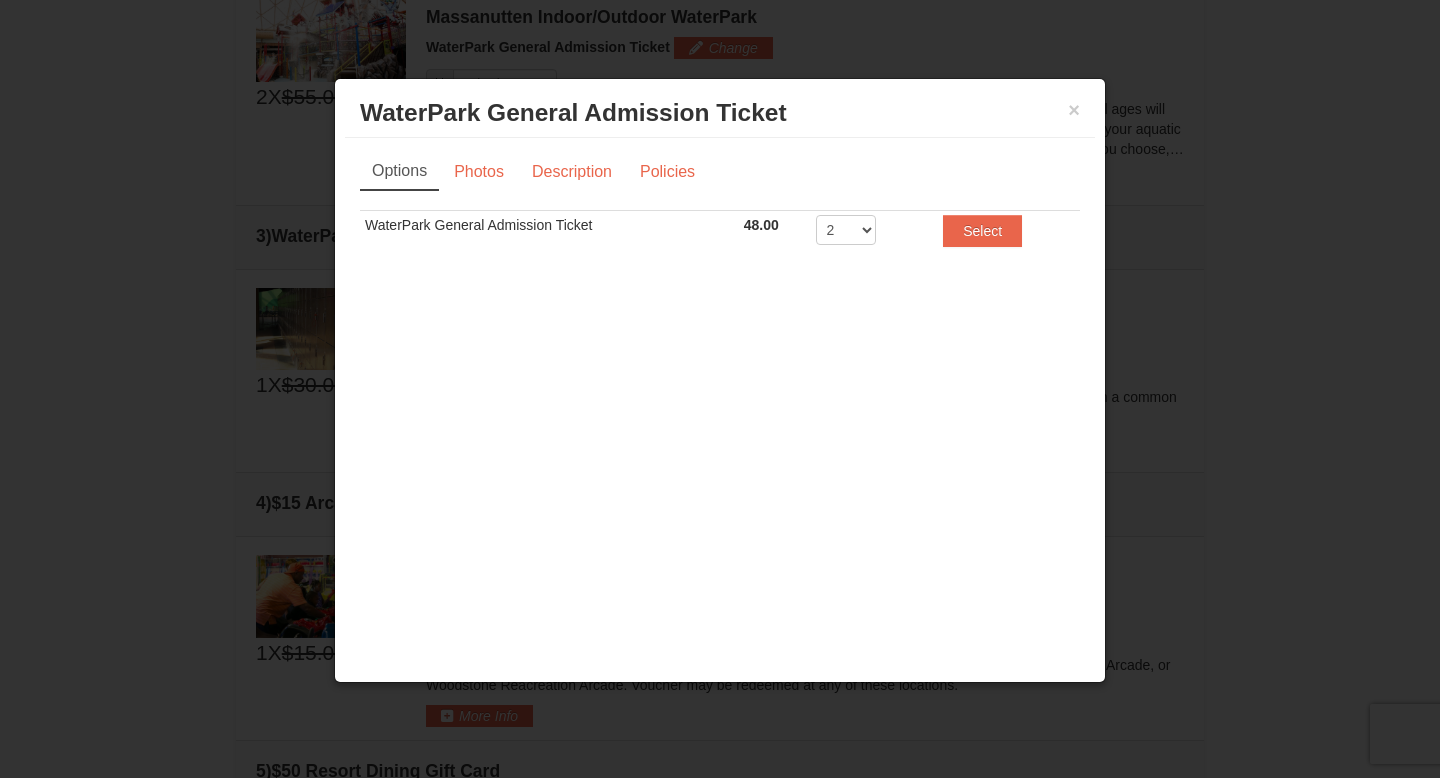 click at bounding box center [720, 389] 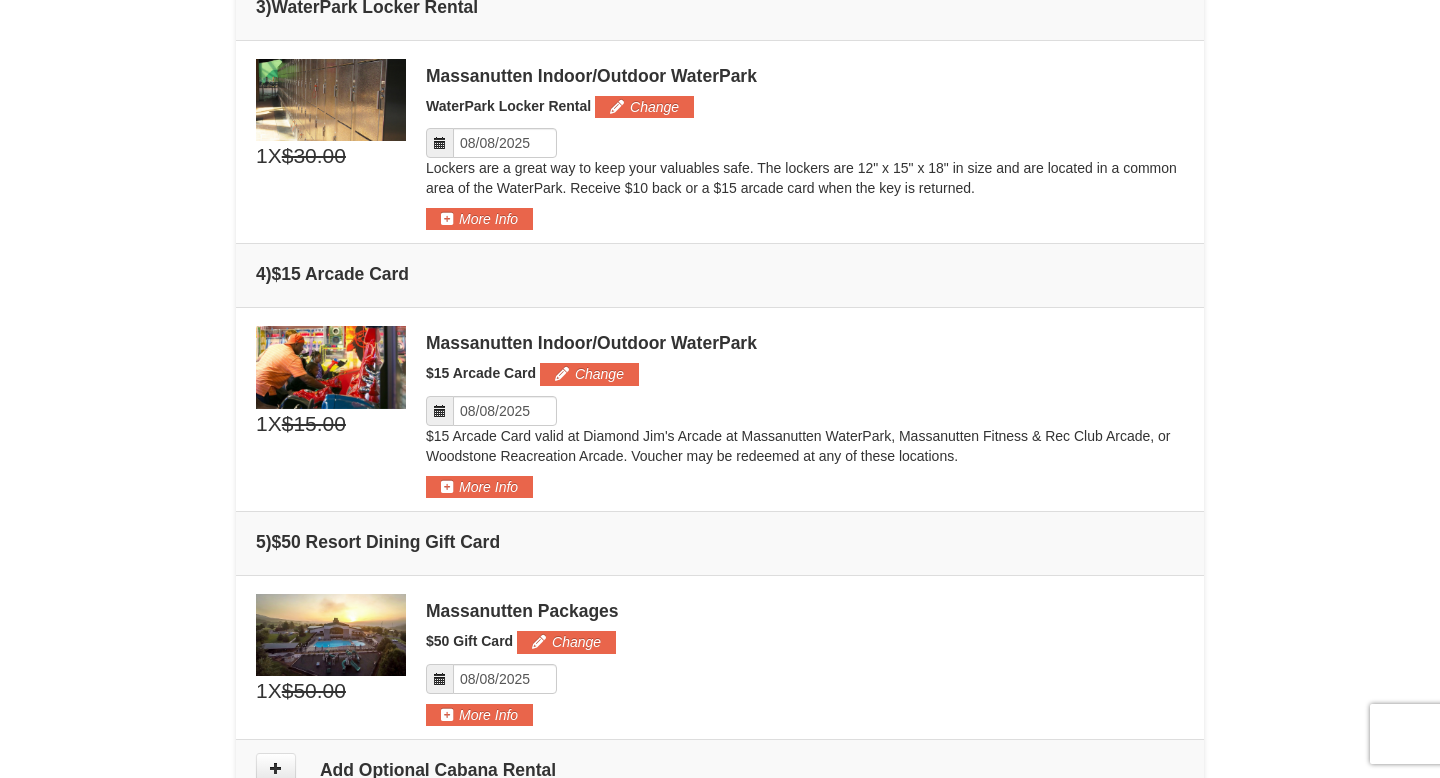 scroll, scrollTop: 1155, scrollLeft: 0, axis: vertical 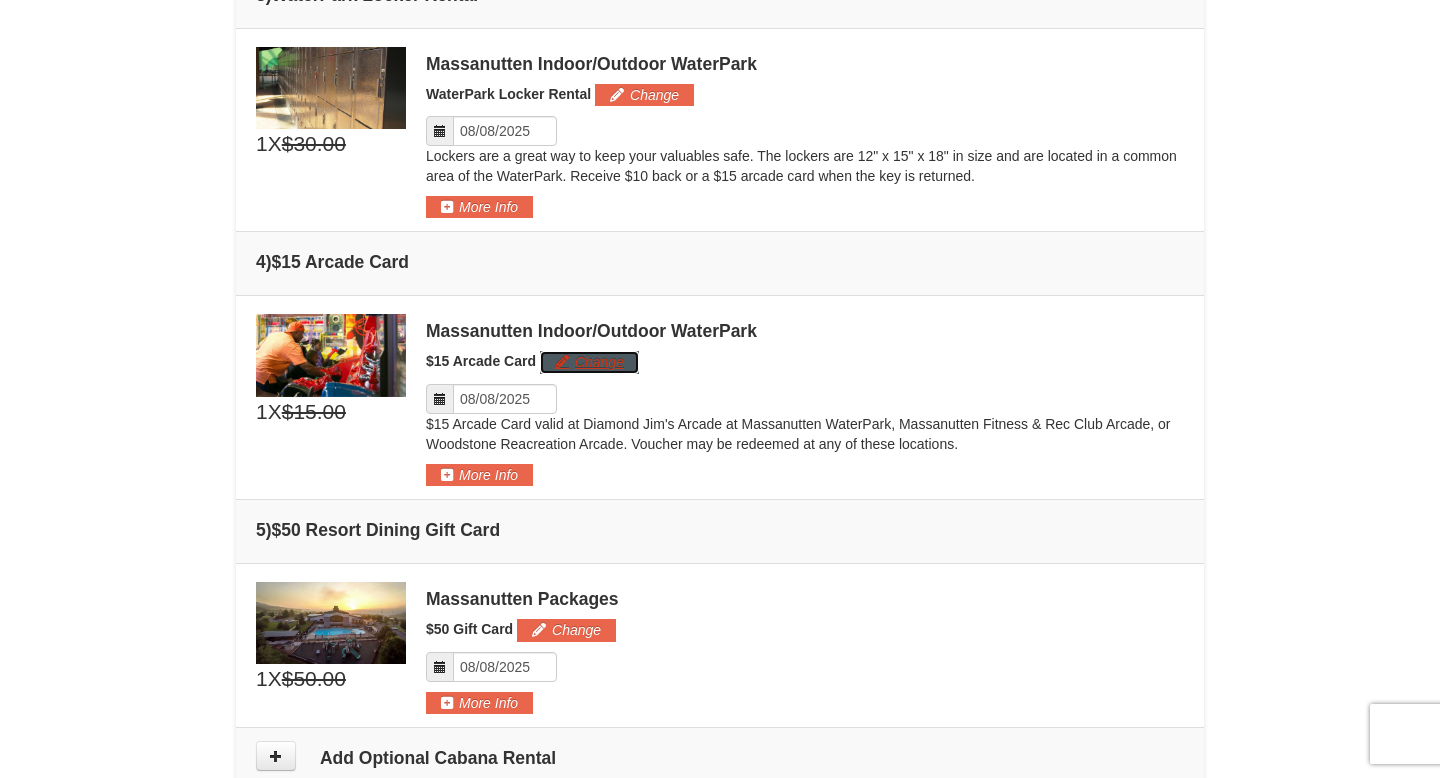click on "Change" at bounding box center (589, 362) 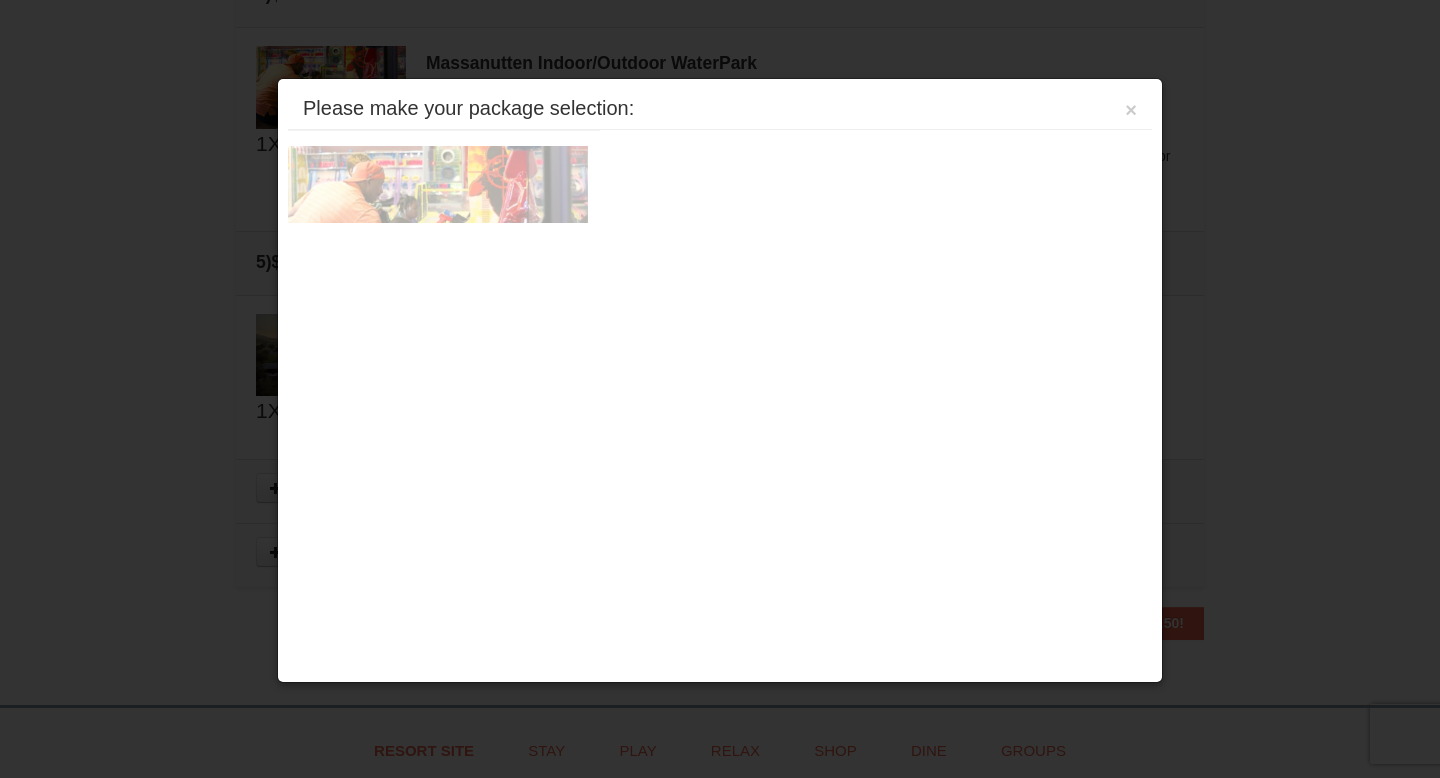 scroll, scrollTop: 1469, scrollLeft: 0, axis: vertical 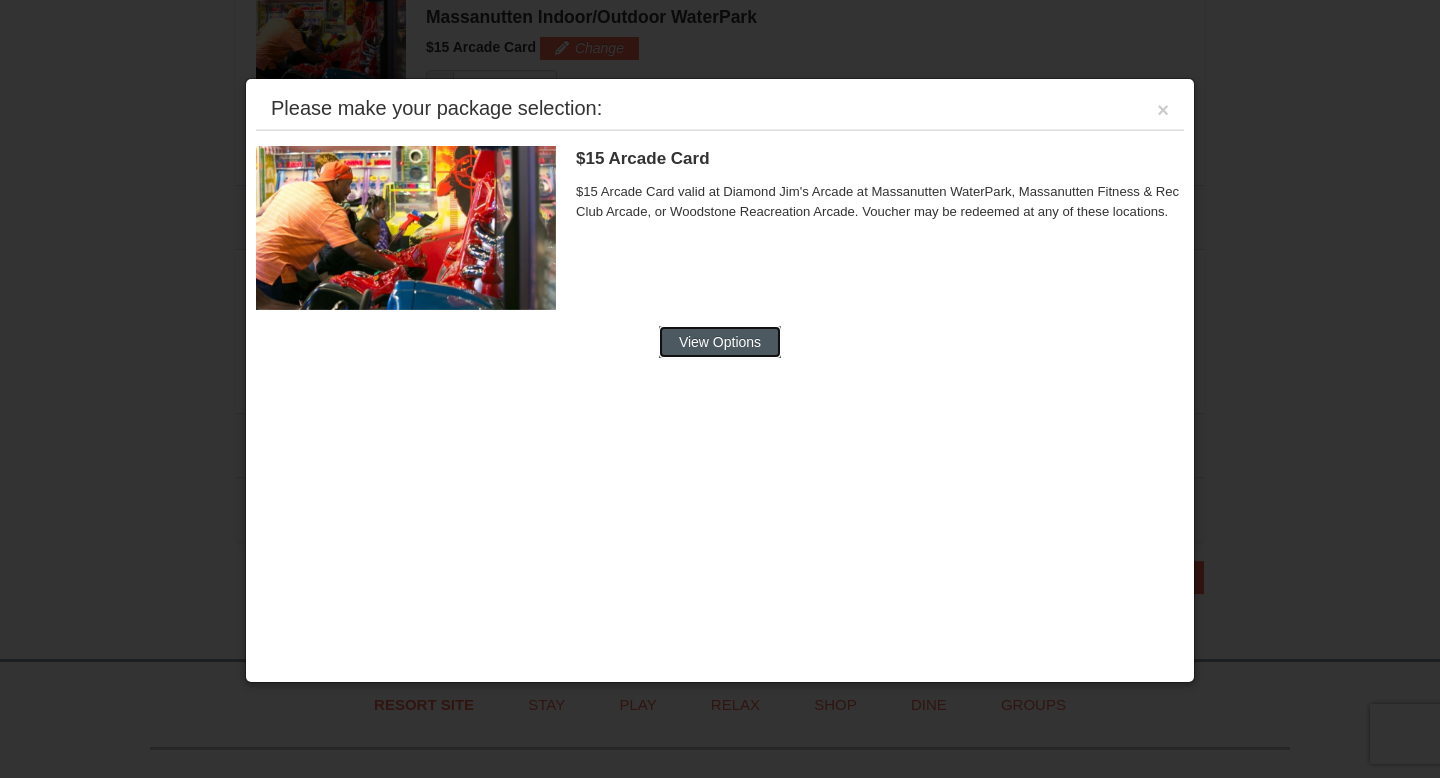 click on "View Options" at bounding box center (720, 342) 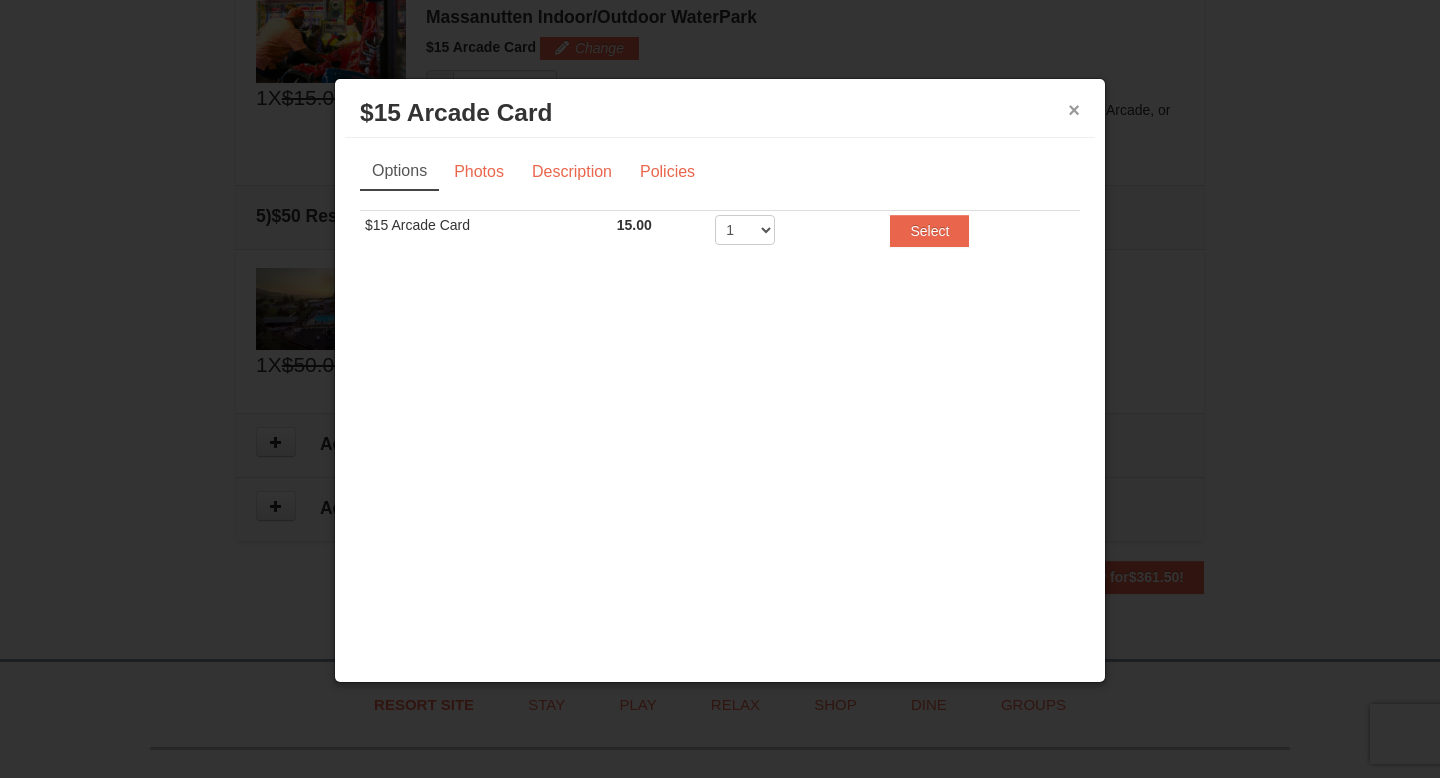 click on "×" at bounding box center (1074, 110) 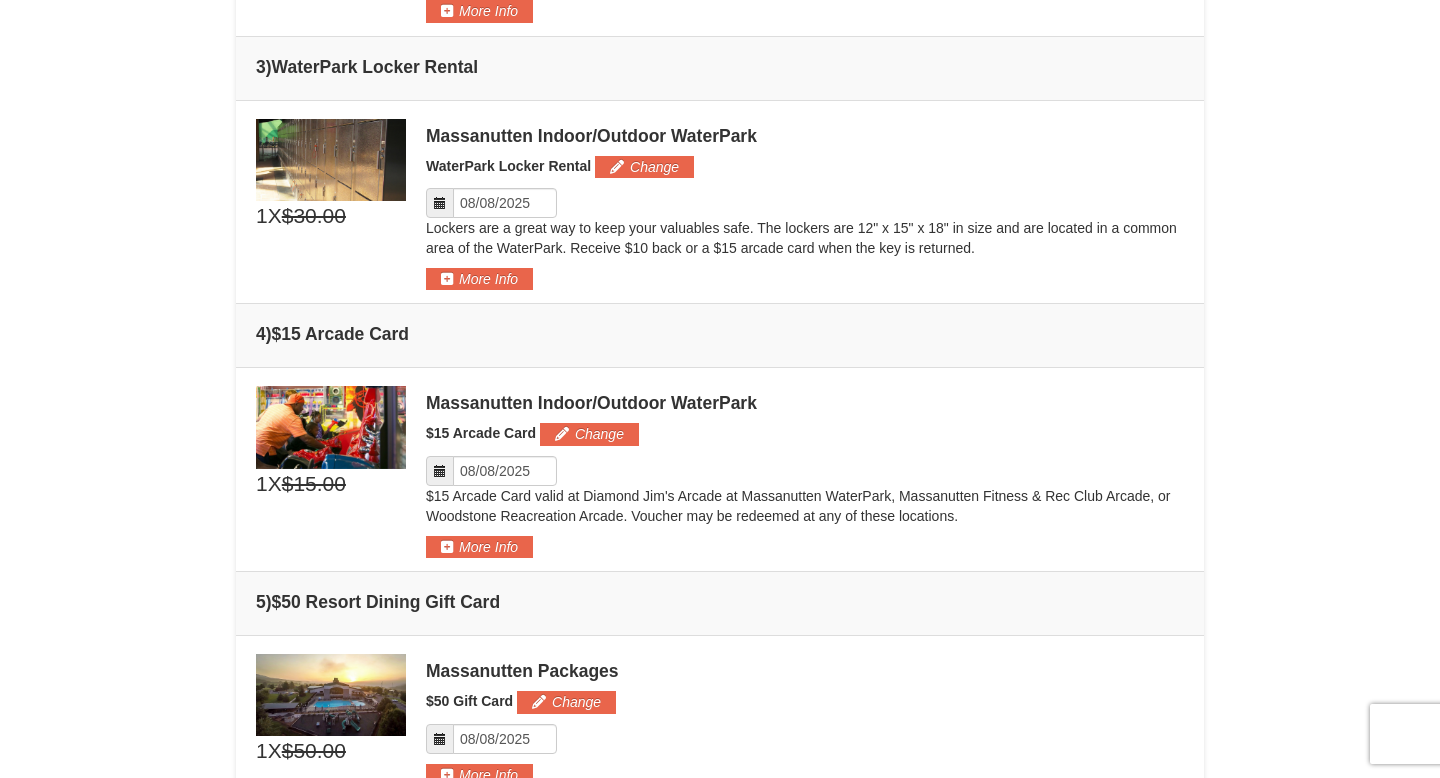 scroll, scrollTop: 1011, scrollLeft: 0, axis: vertical 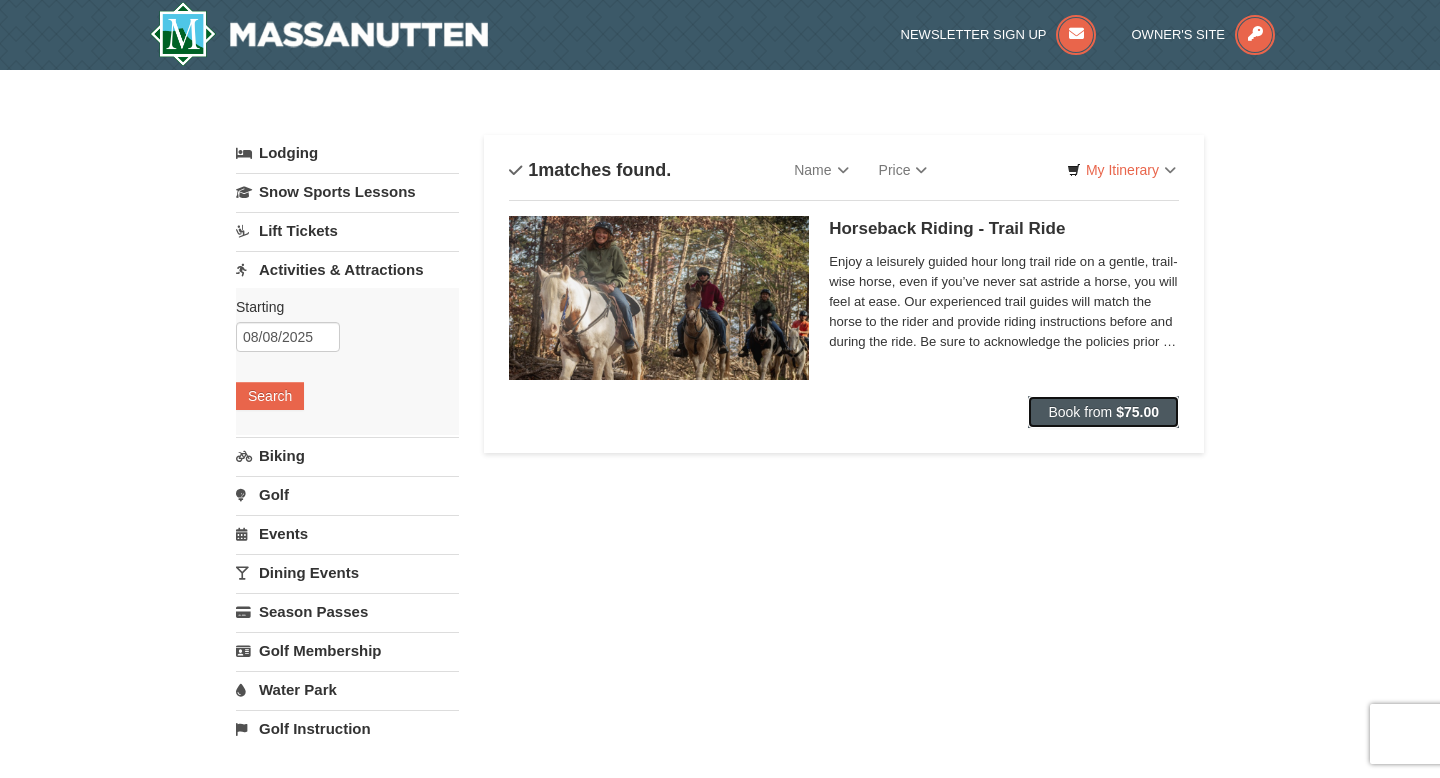 click on "Book from" at bounding box center (1080, 412) 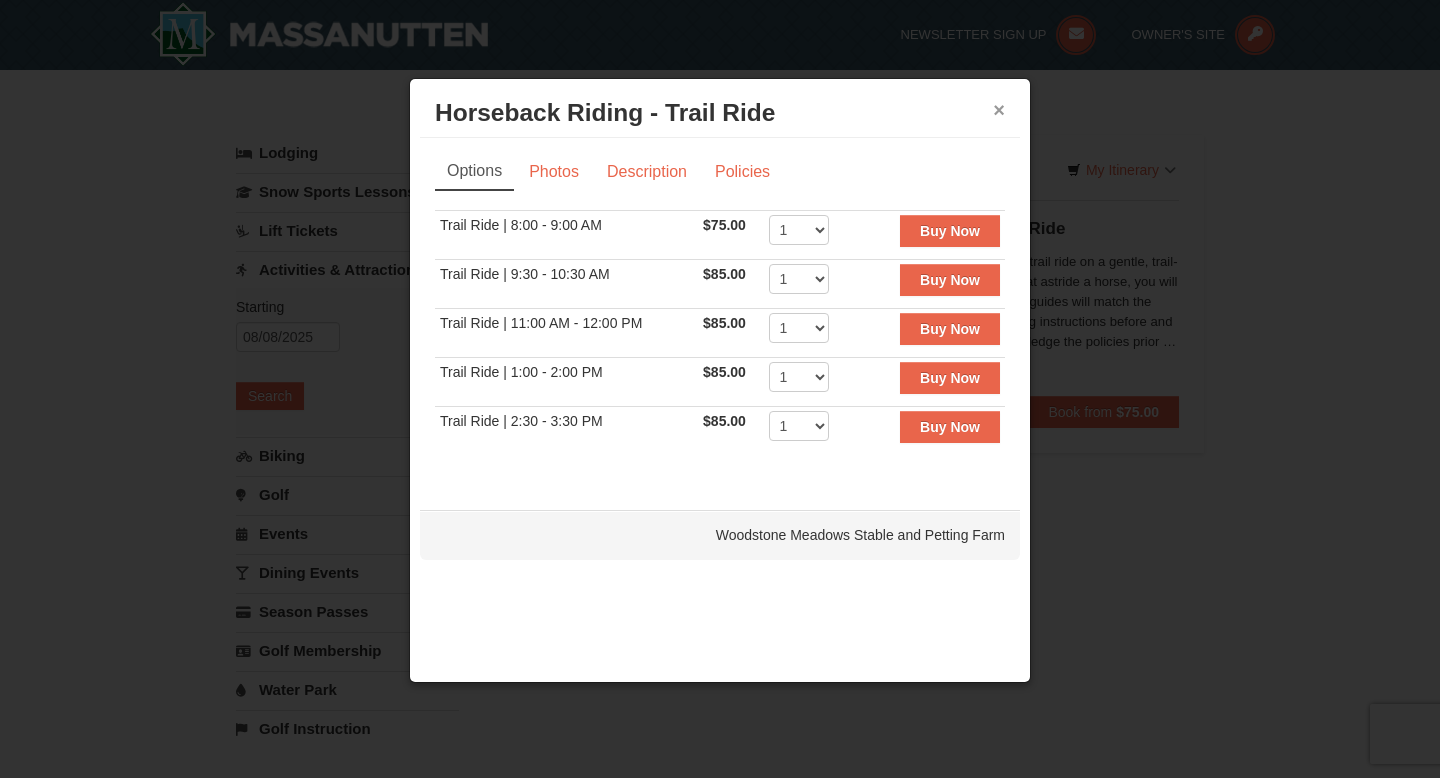 click on "×" at bounding box center [999, 110] 